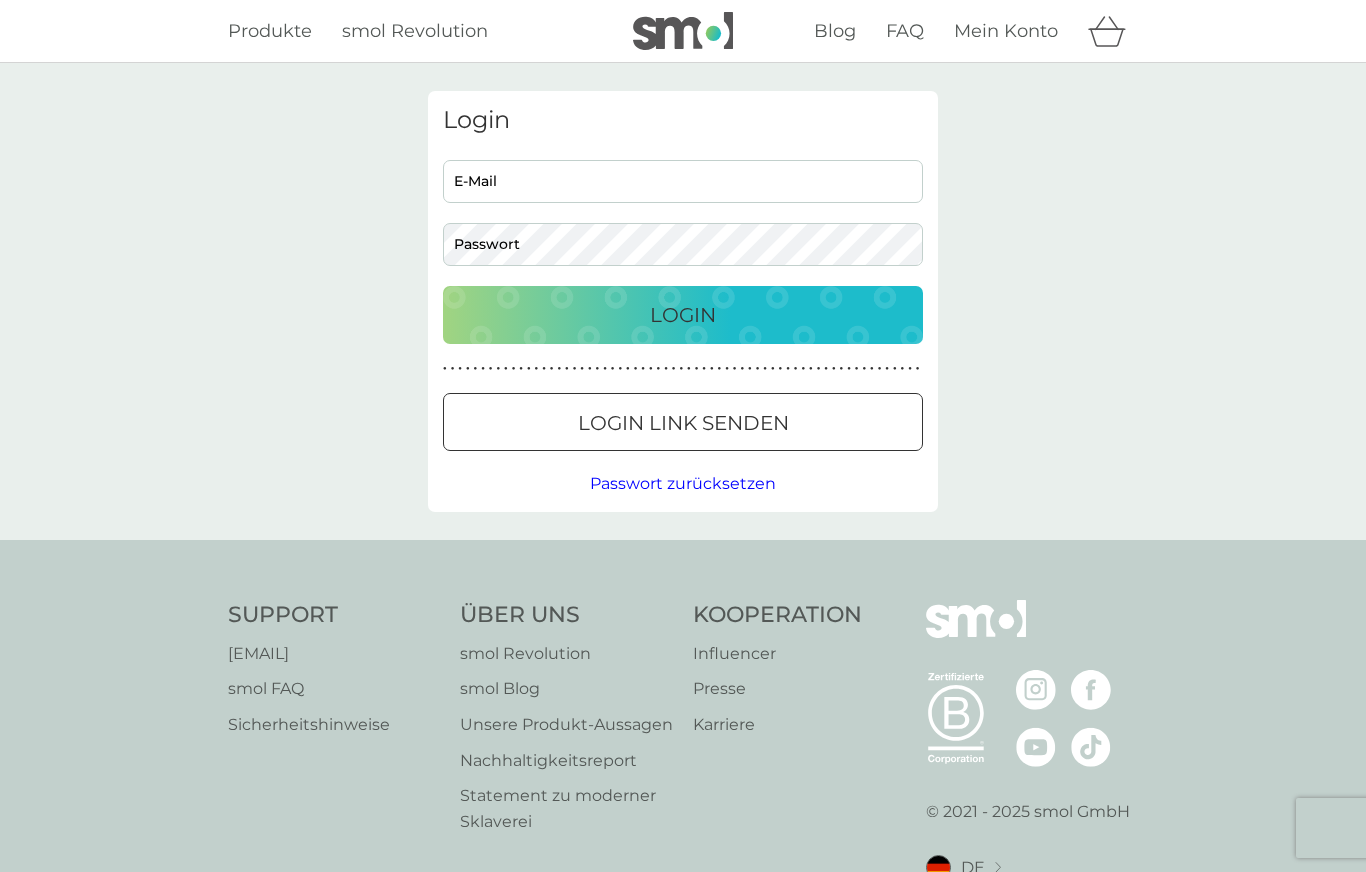 scroll, scrollTop: 0, scrollLeft: 0, axis: both 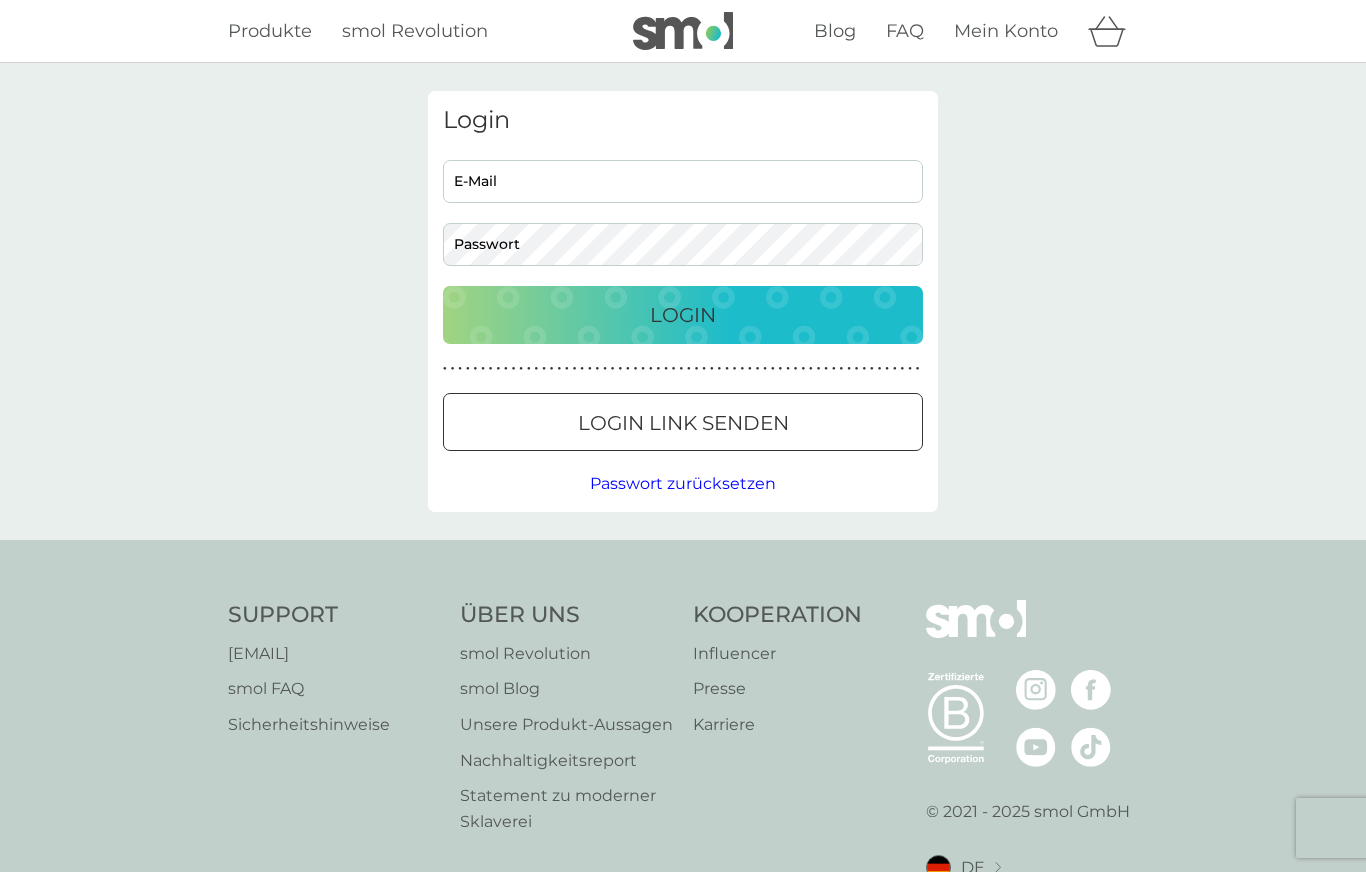 click on "E-Mail" at bounding box center (683, 181) 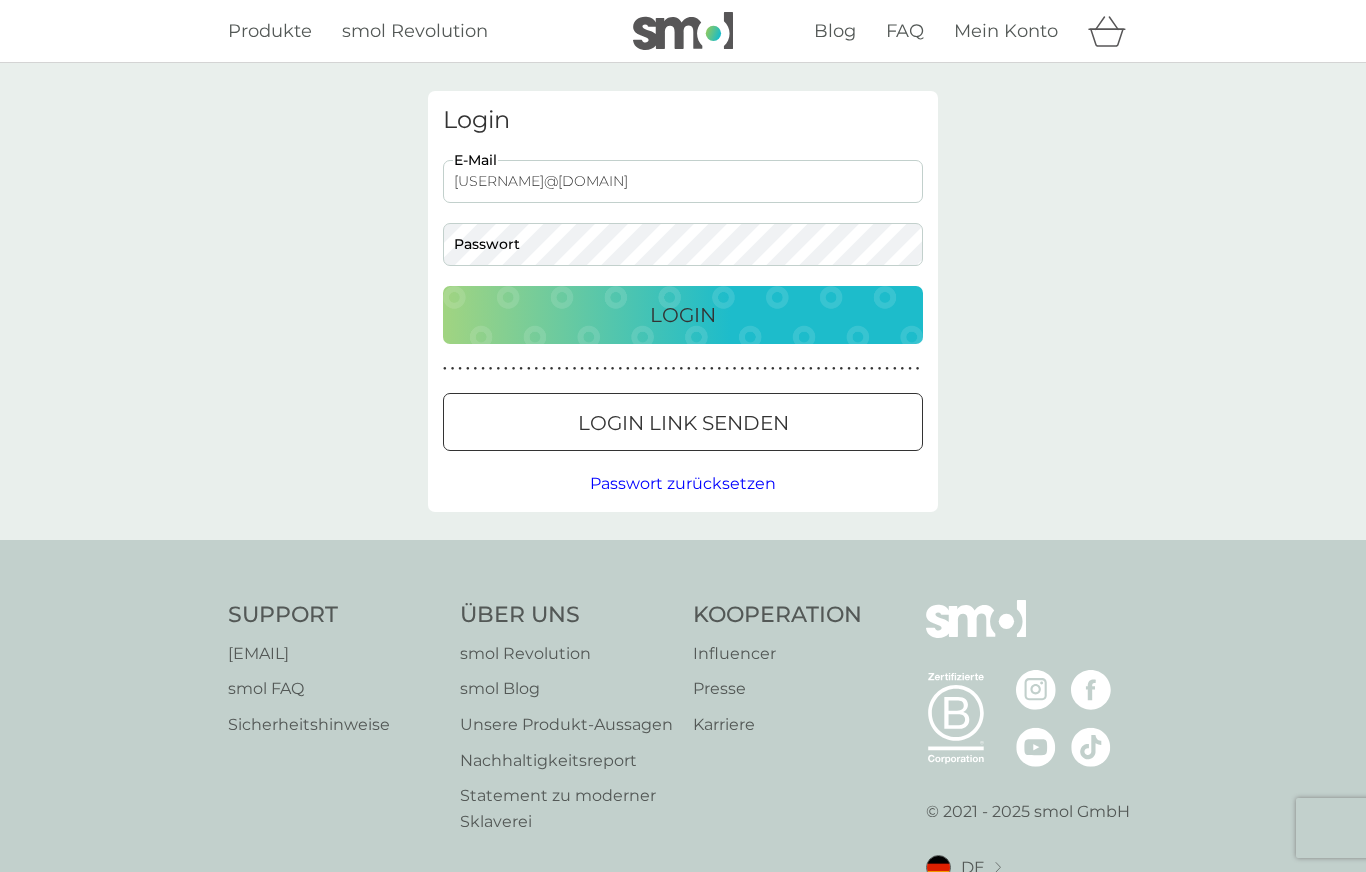 type on "[USERNAME]@[DOMAIN]" 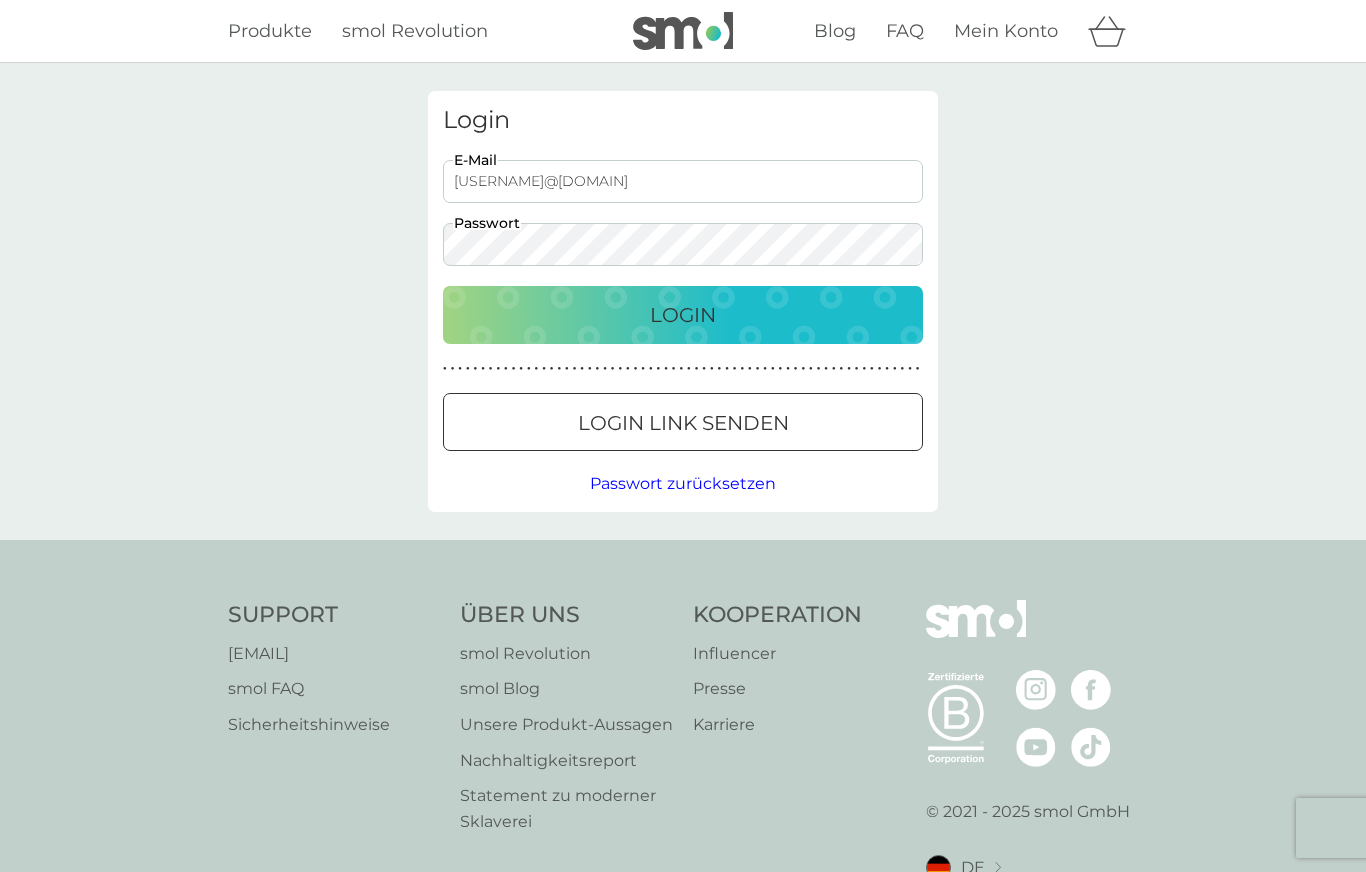 click on "Login" at bounding box center [683, 315] 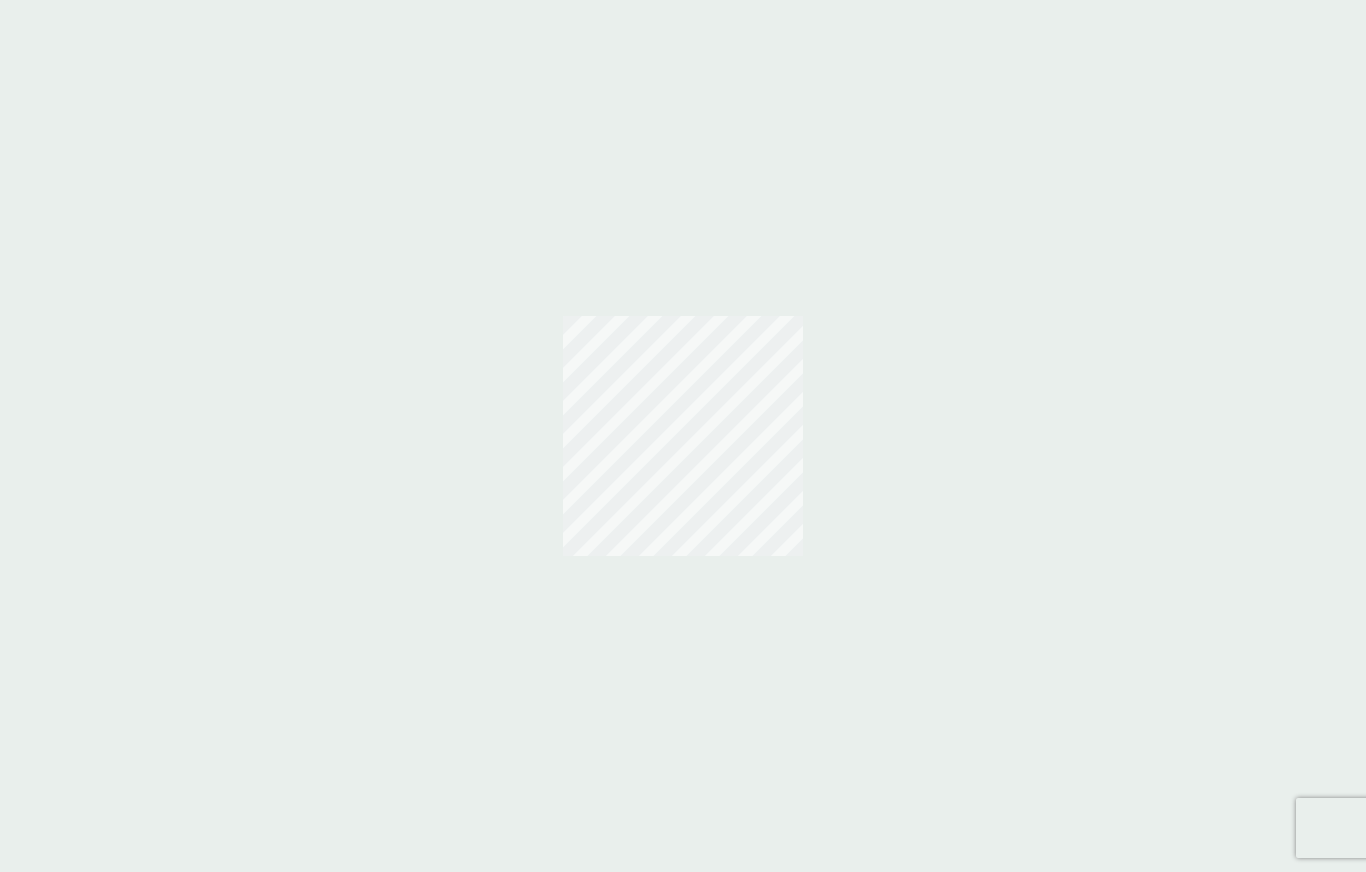 scroll, scrollTop: 0, scrollLeft: 0, axis: both 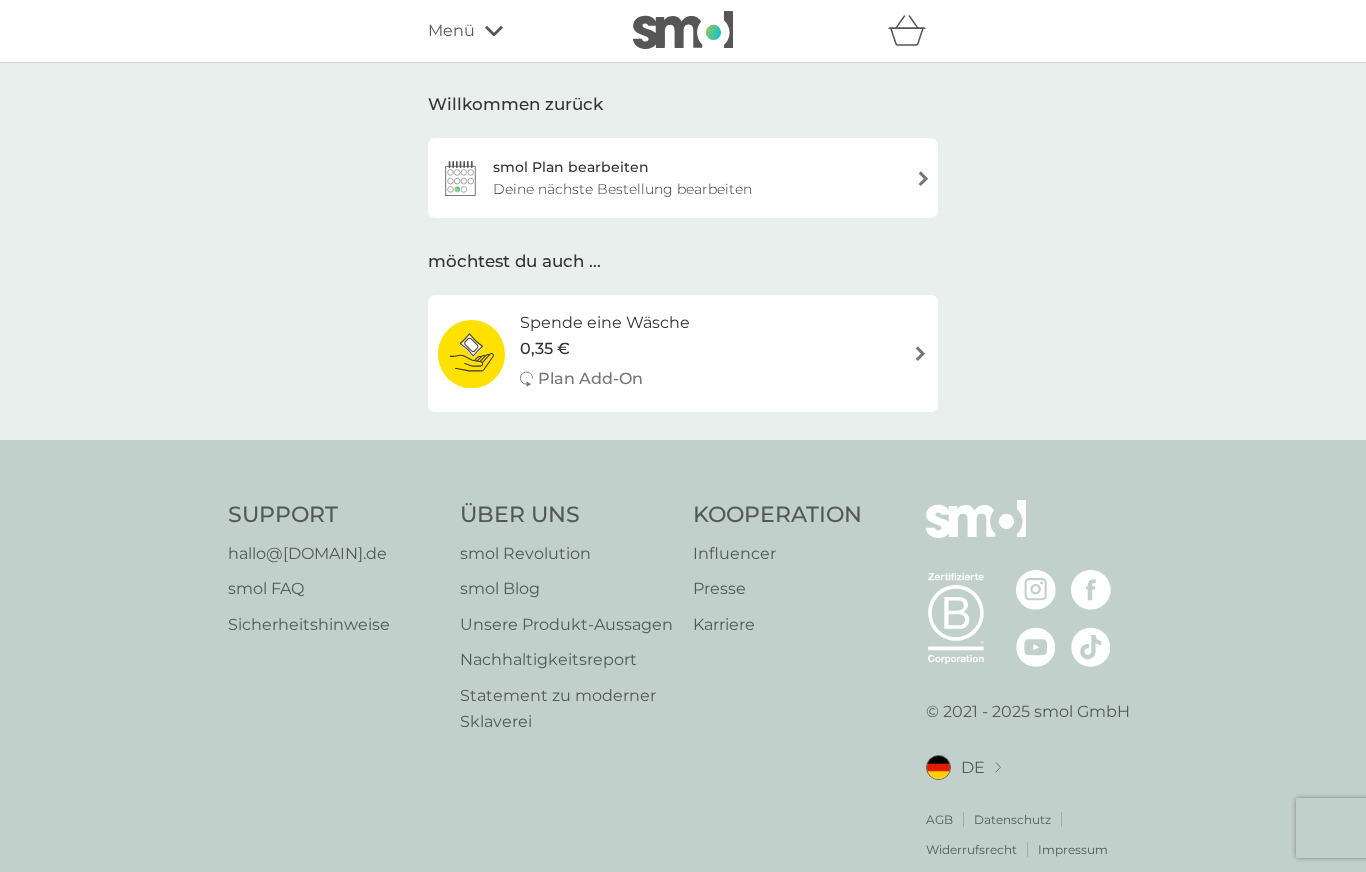 click on "smol Plan bearbeiten Deine nächste Bestellung bearbeiten" at bounding box center [683, 178] 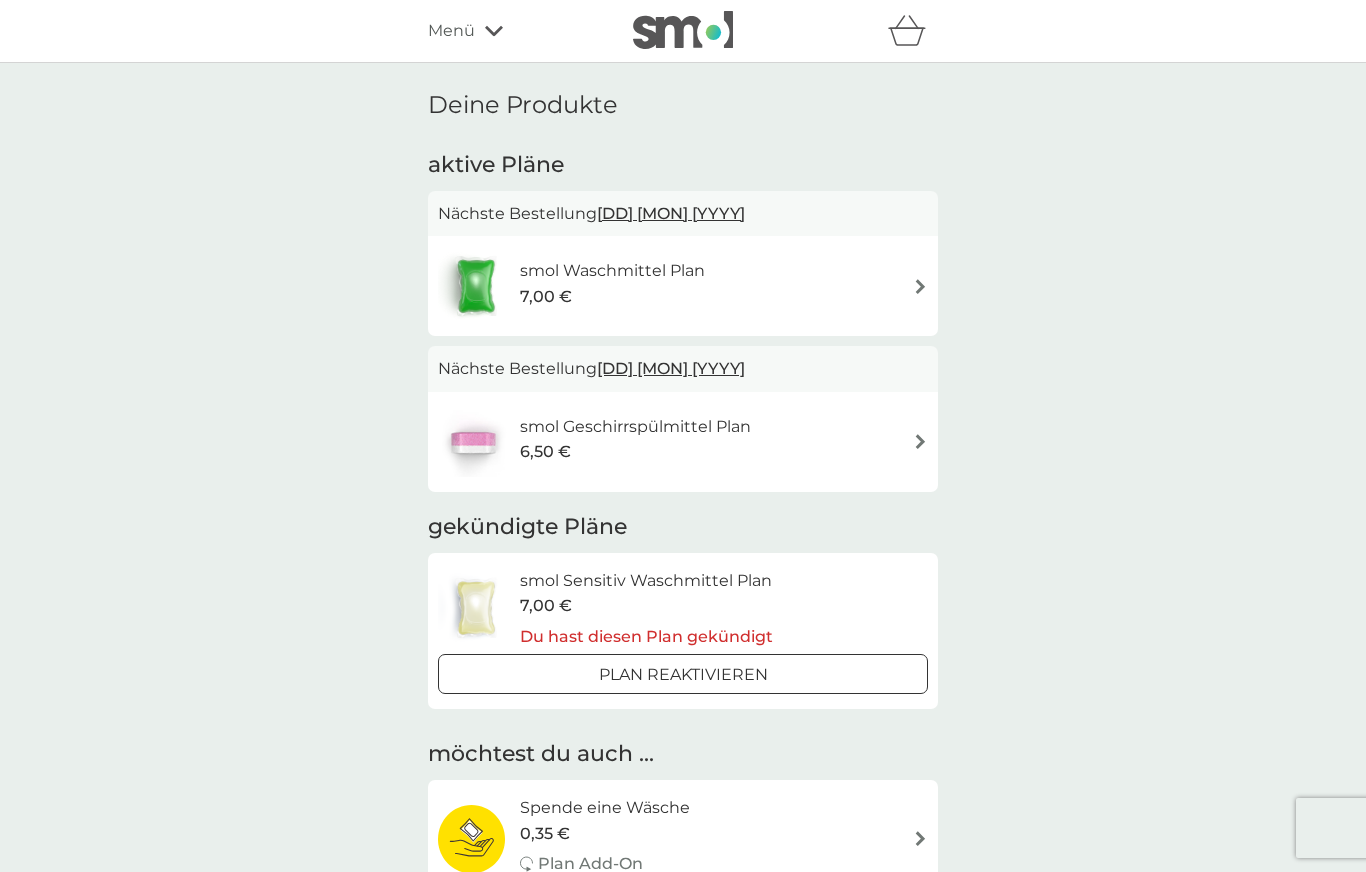 click on "[DD] [MON] [YYYY]" at bounding box center (671, 213) 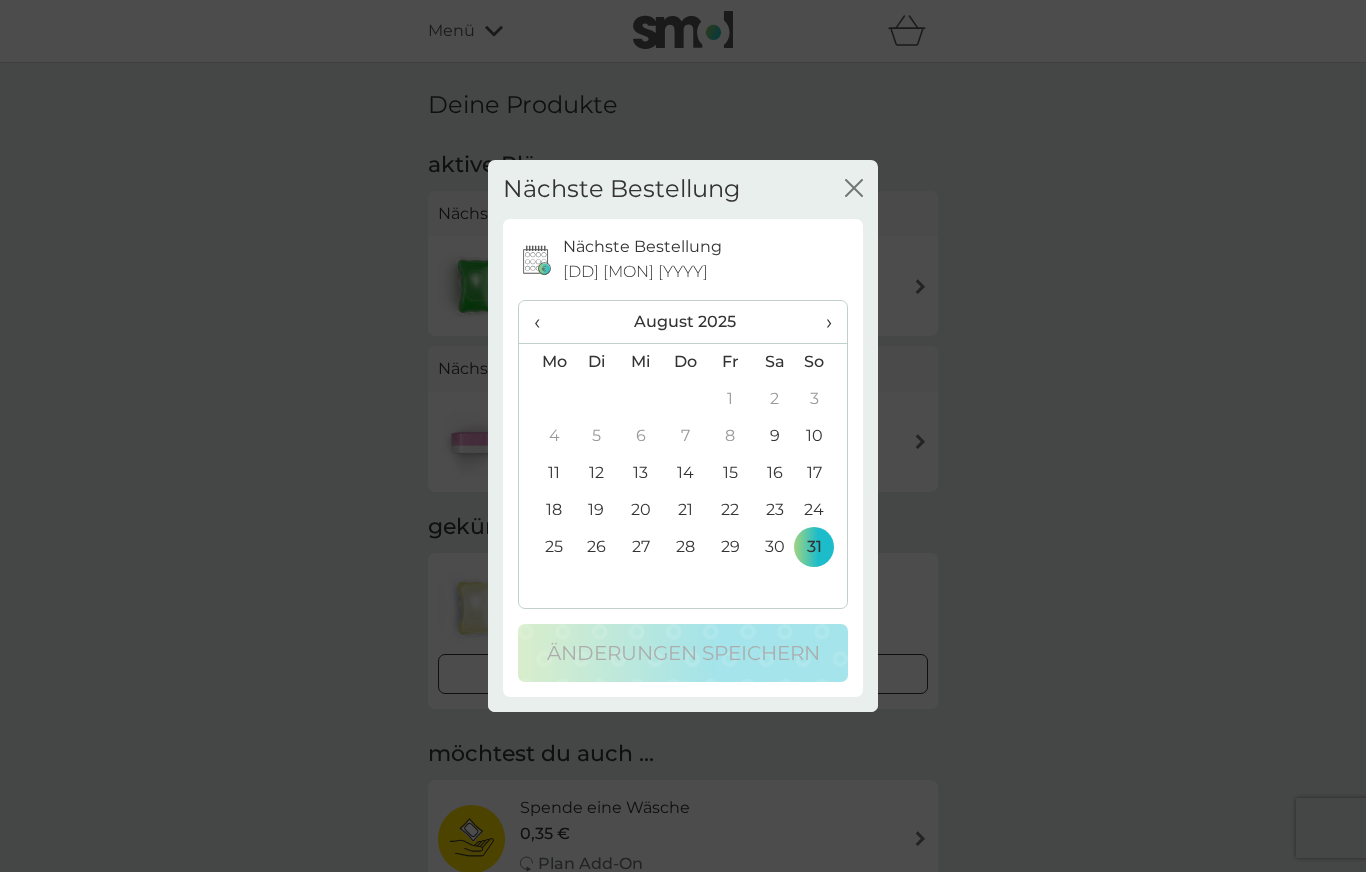 click on "18" at bounding box center (546, 510) 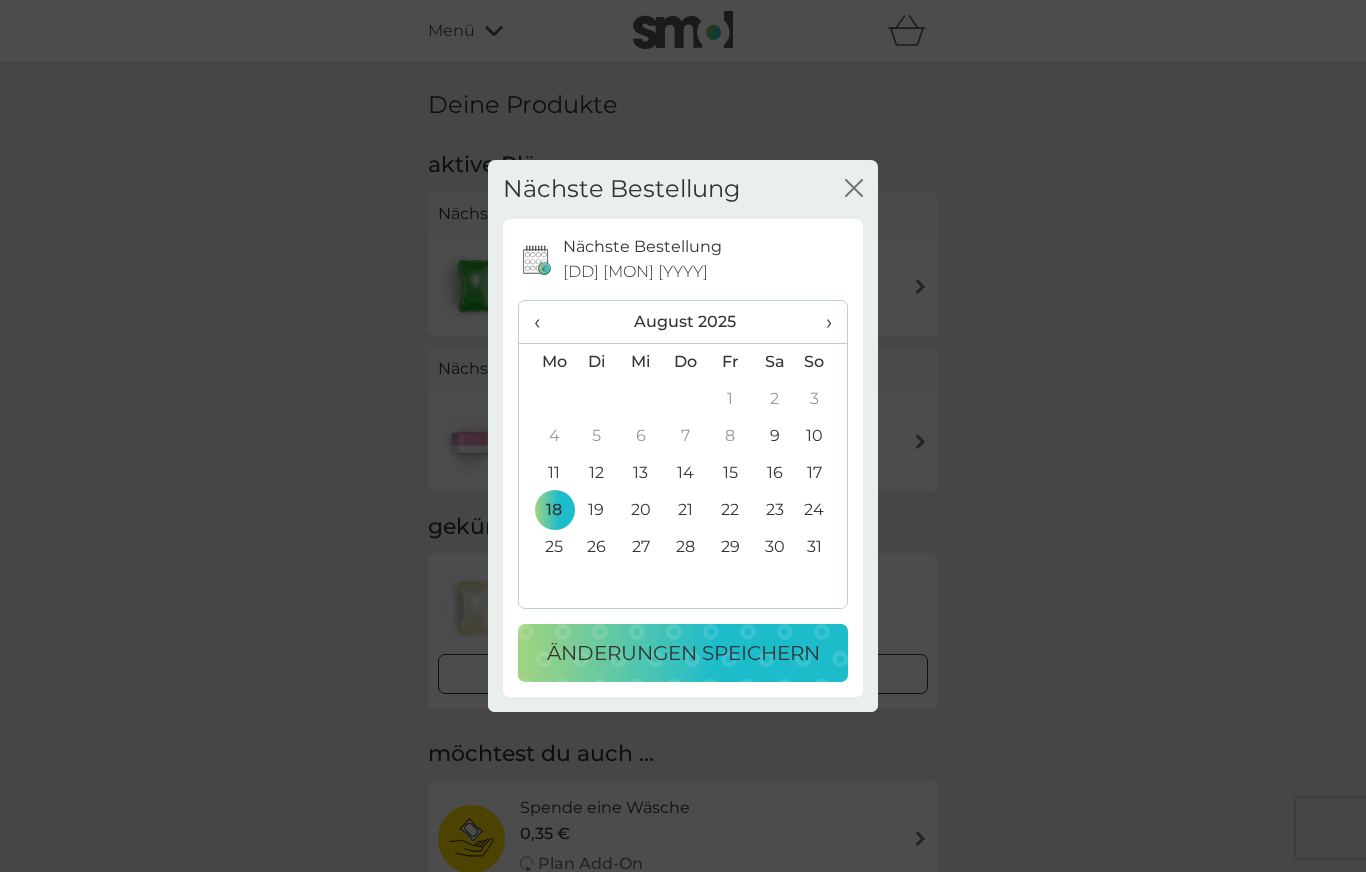 click on "Änderungen speichern" at bounding box center [683, 653] 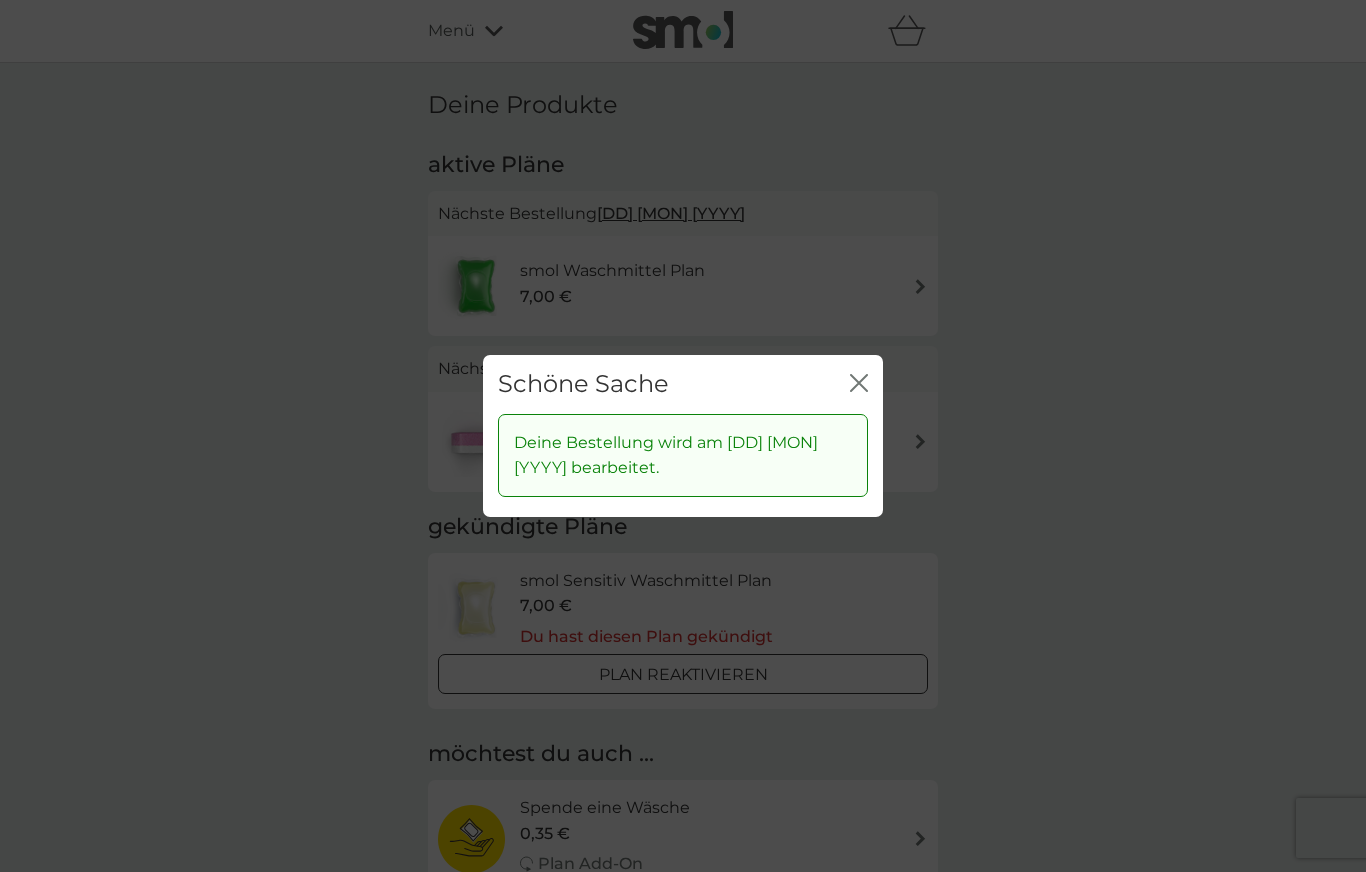 click on "Schließen" 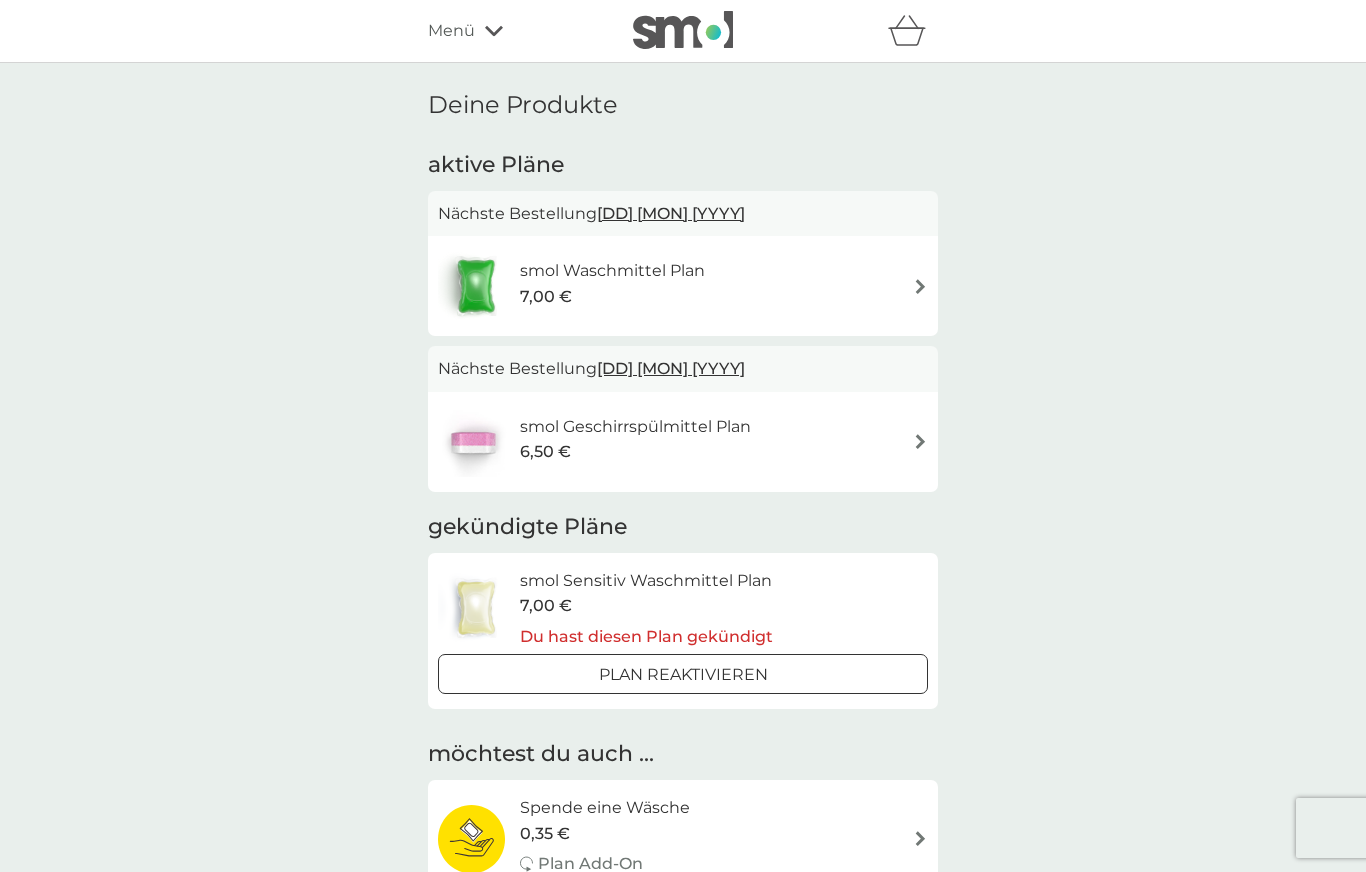 click 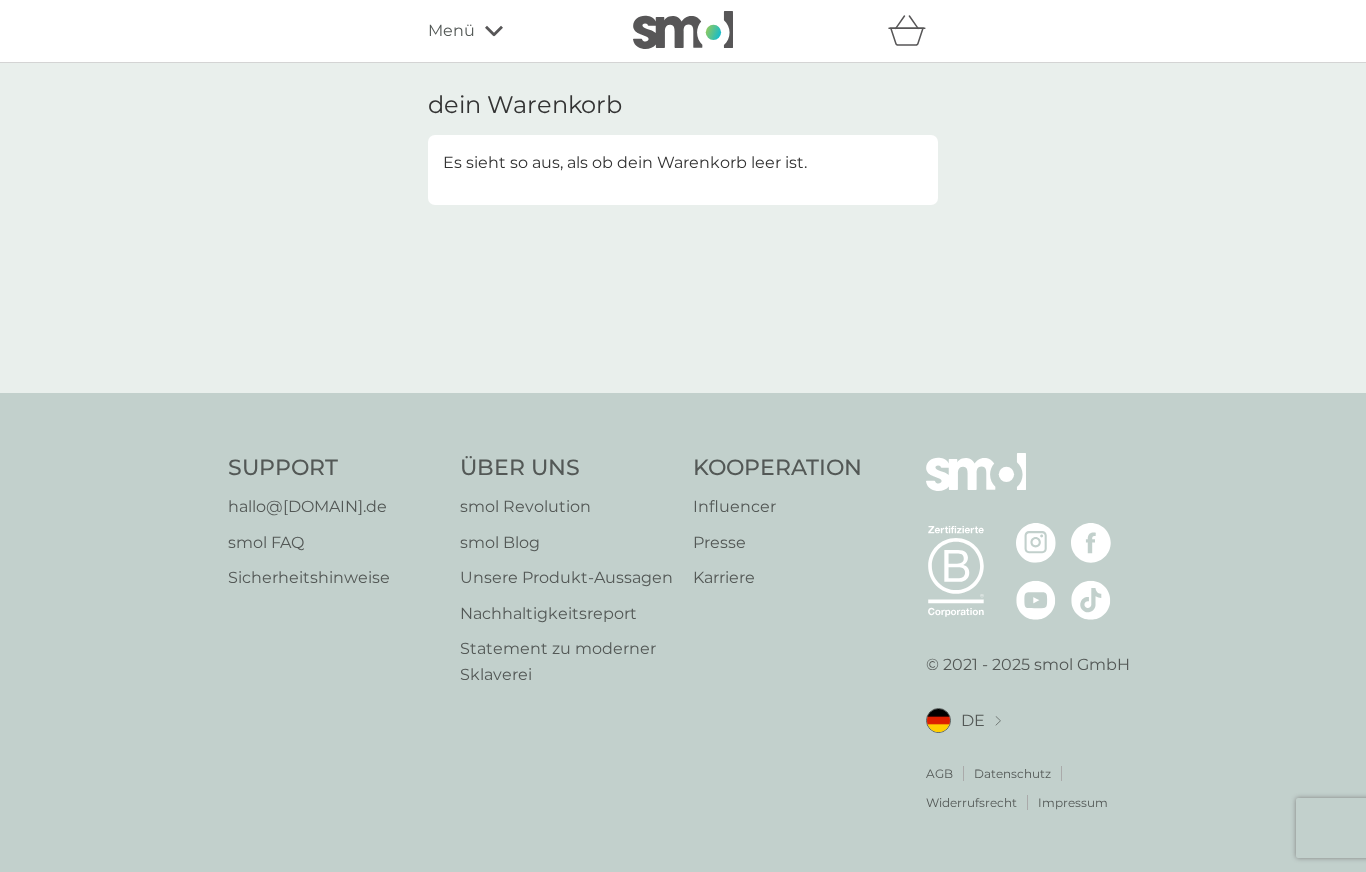 click 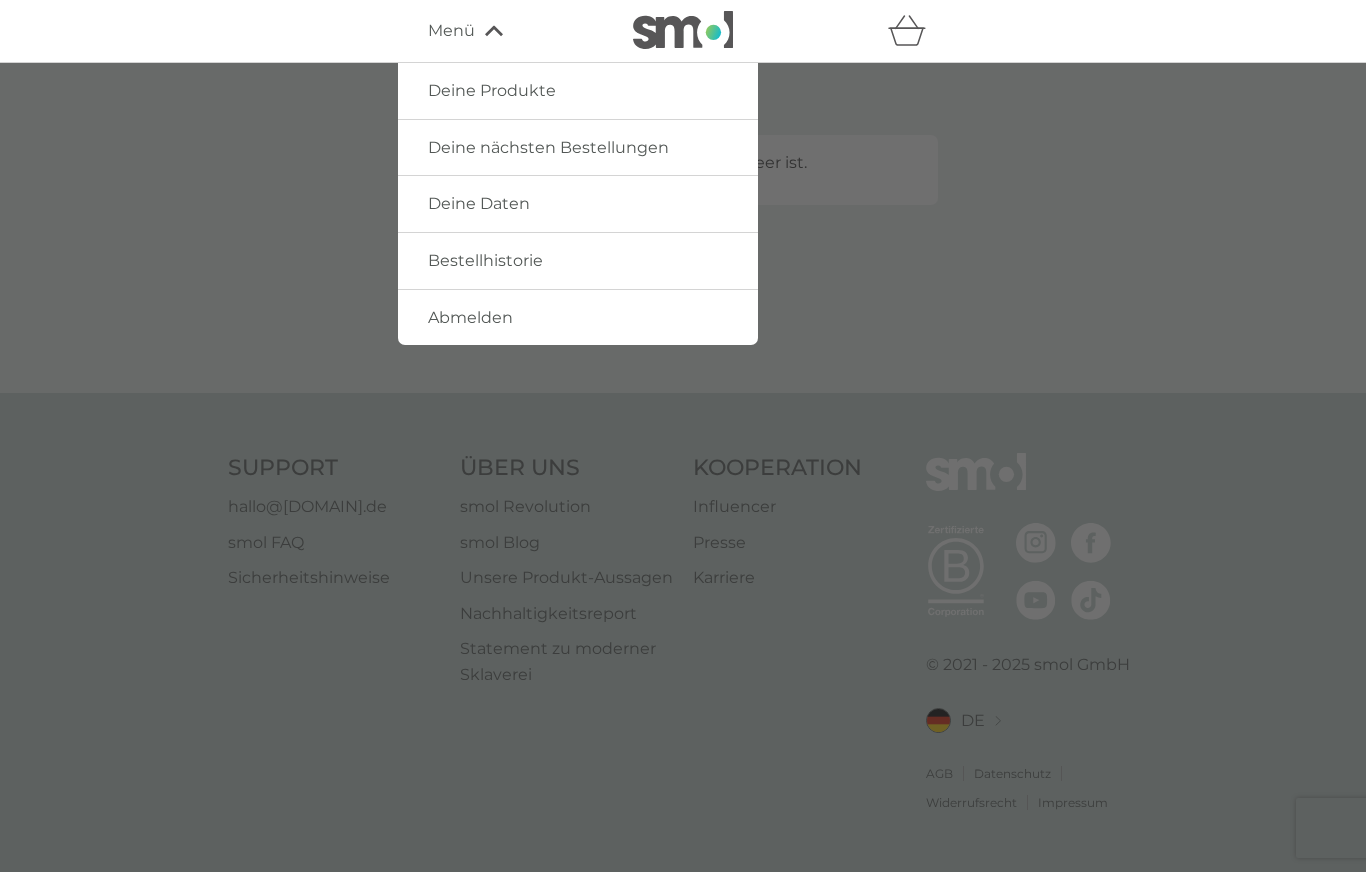 click on "Deine Daten" at bounding box center [479, 203] 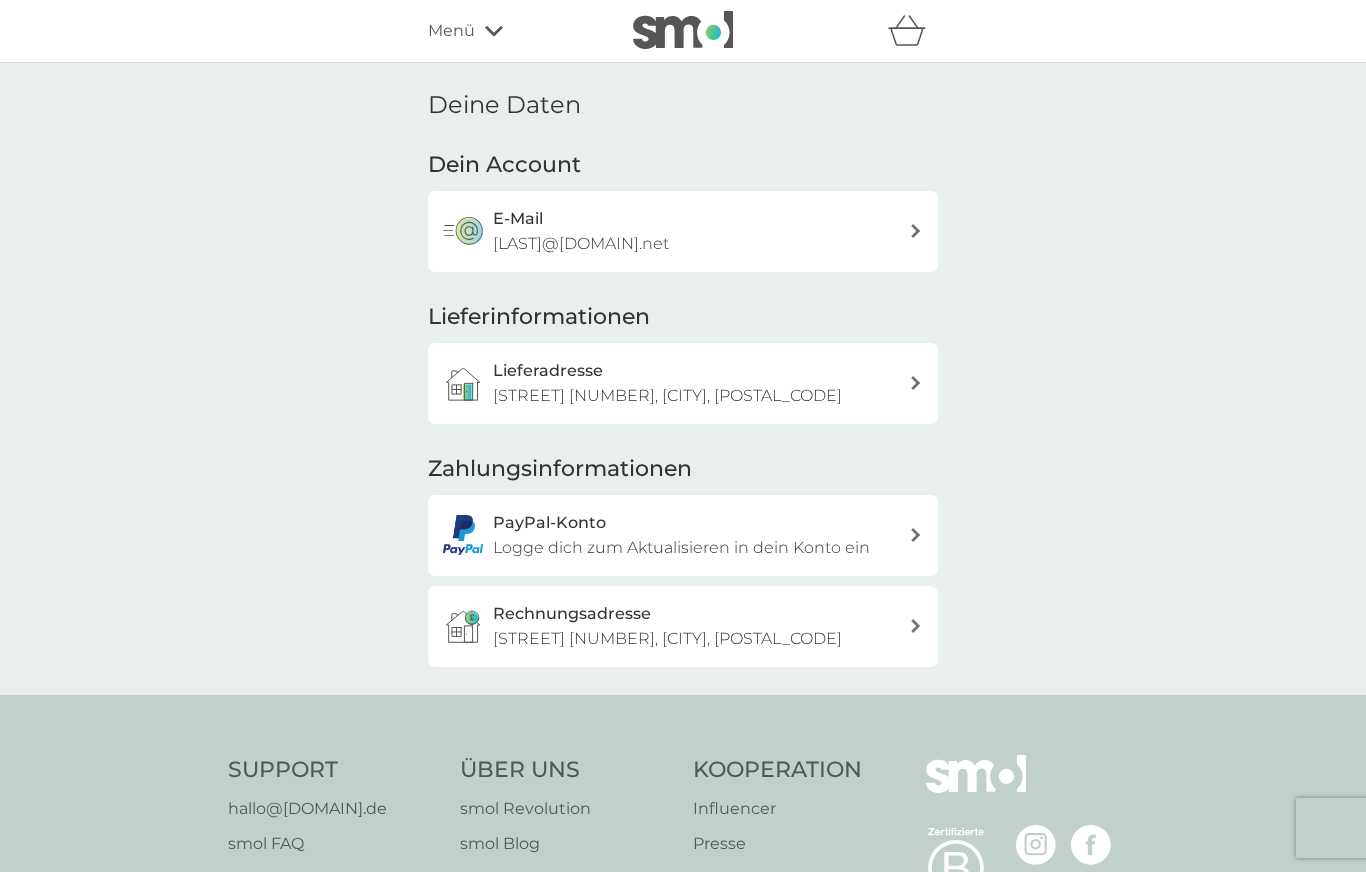 click on "Lieferadresse [STREET] [NUMBER], [CITY], [POSTAL_CODE]" at bounding box center [701, 383] 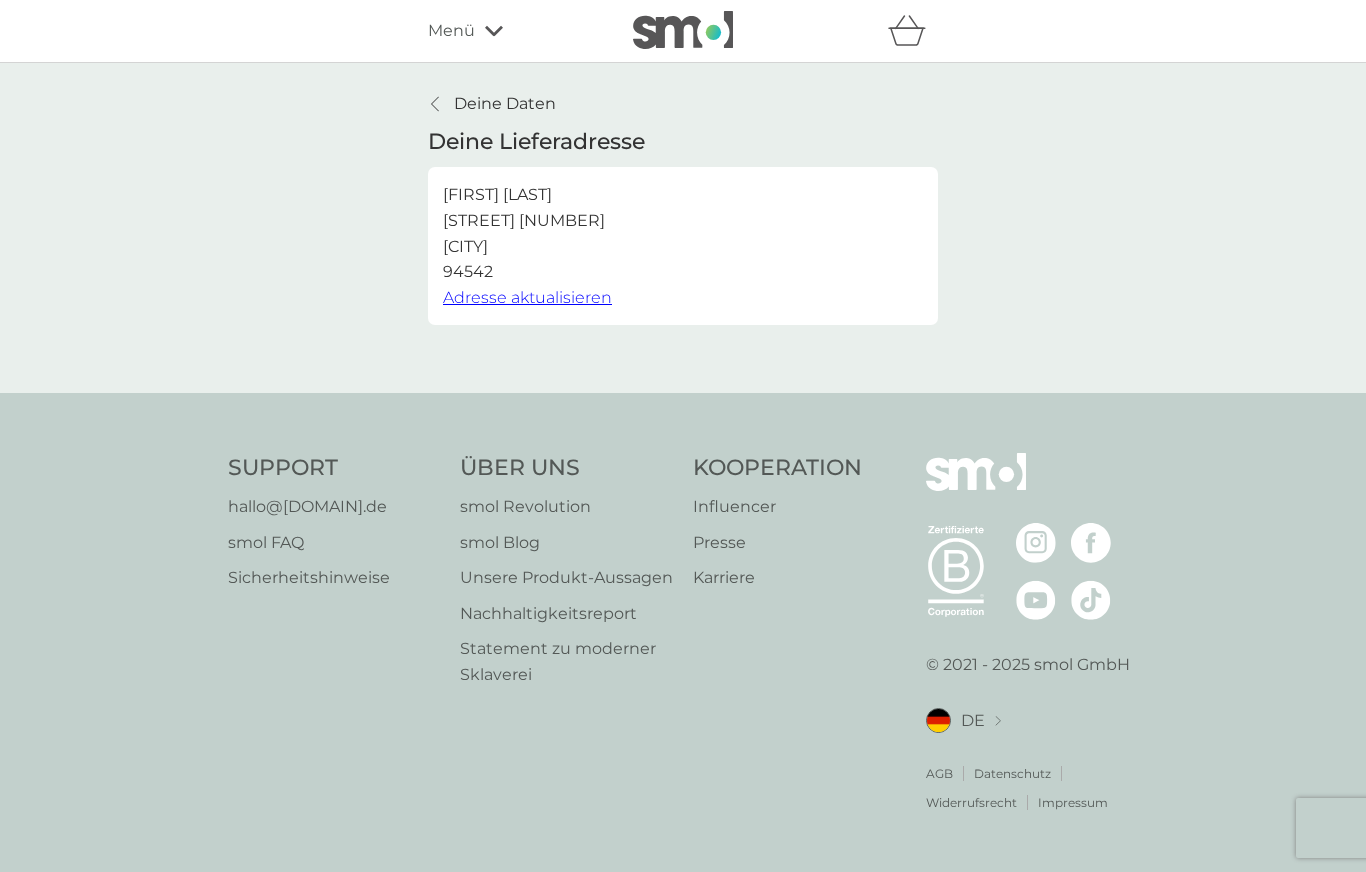 click on "Adresse aktualisieren" at bounding box center [527, 297] 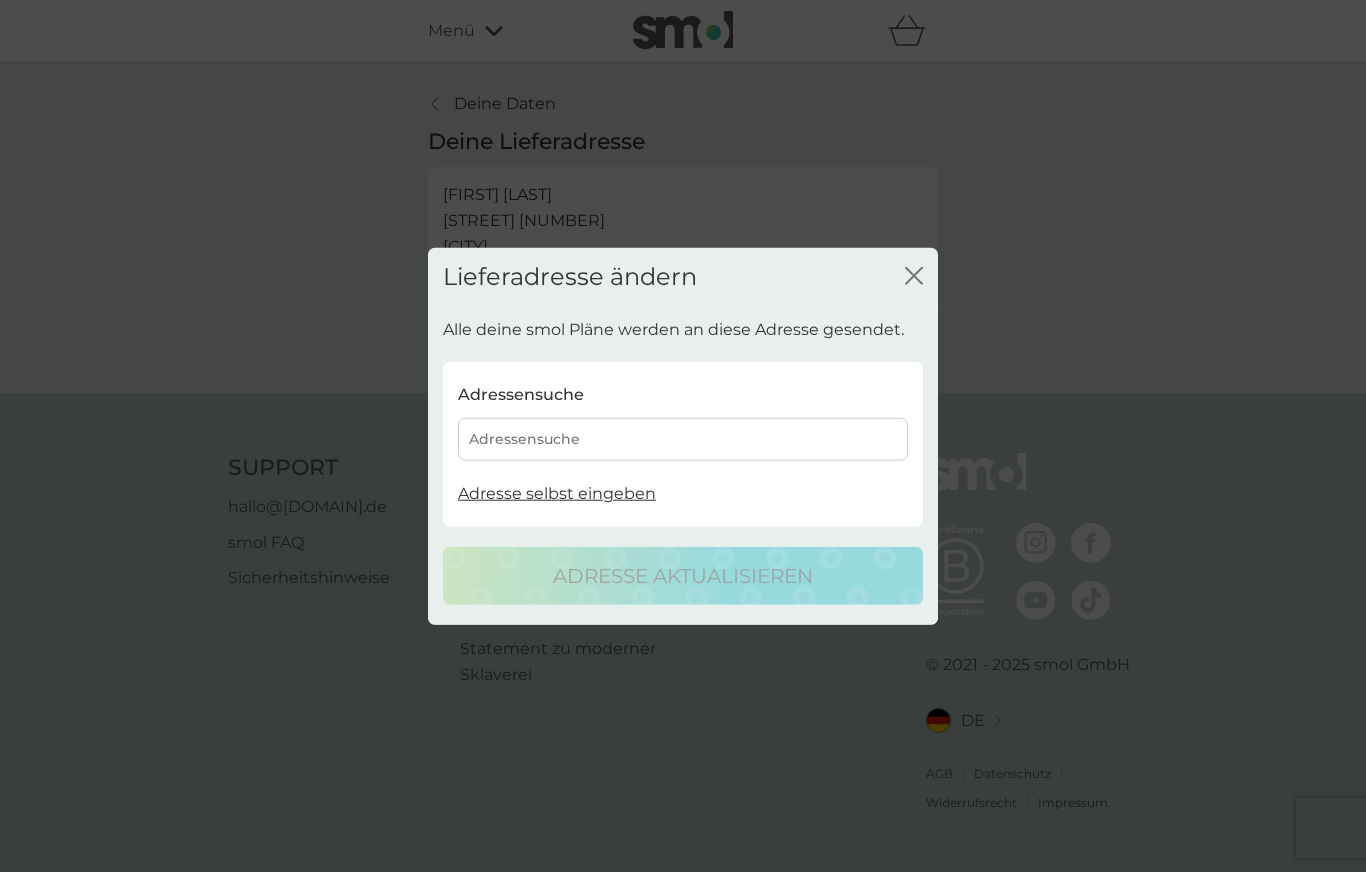 click on "Adresse selbst eingeben" at bounding box center (557, 493) 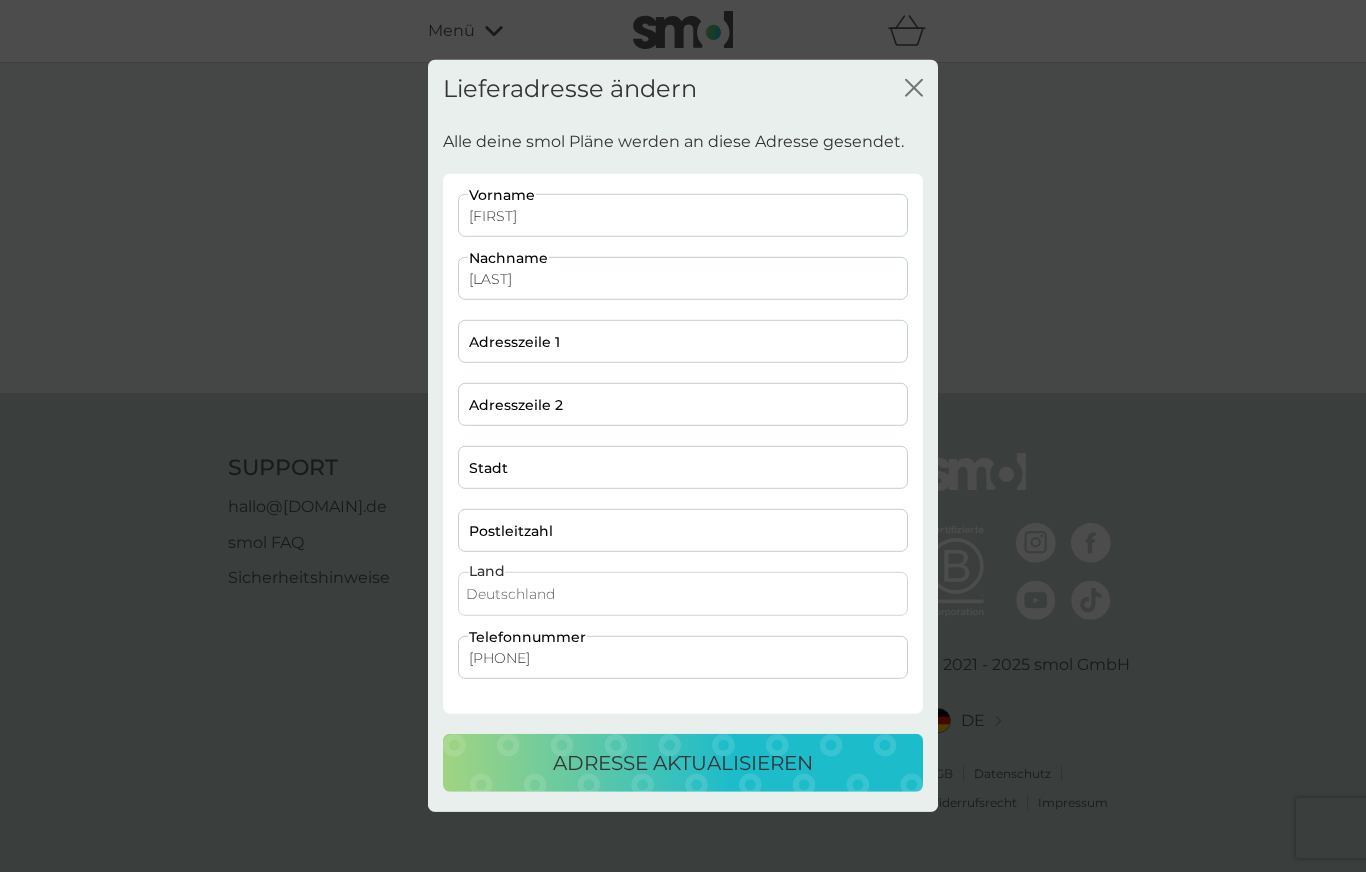 click on "[FIRST]" at bounding box center [683, 215] 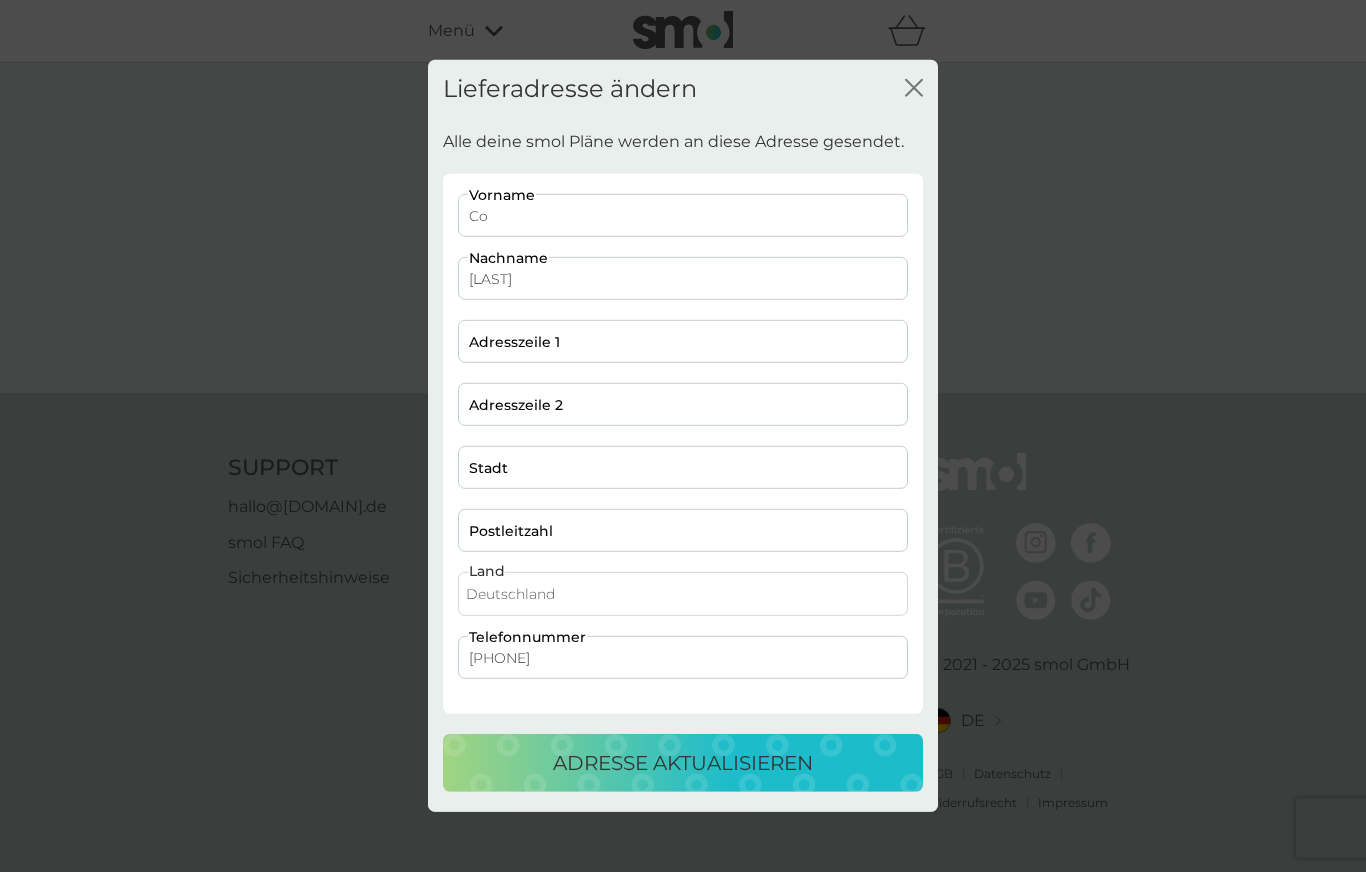 type on "C" 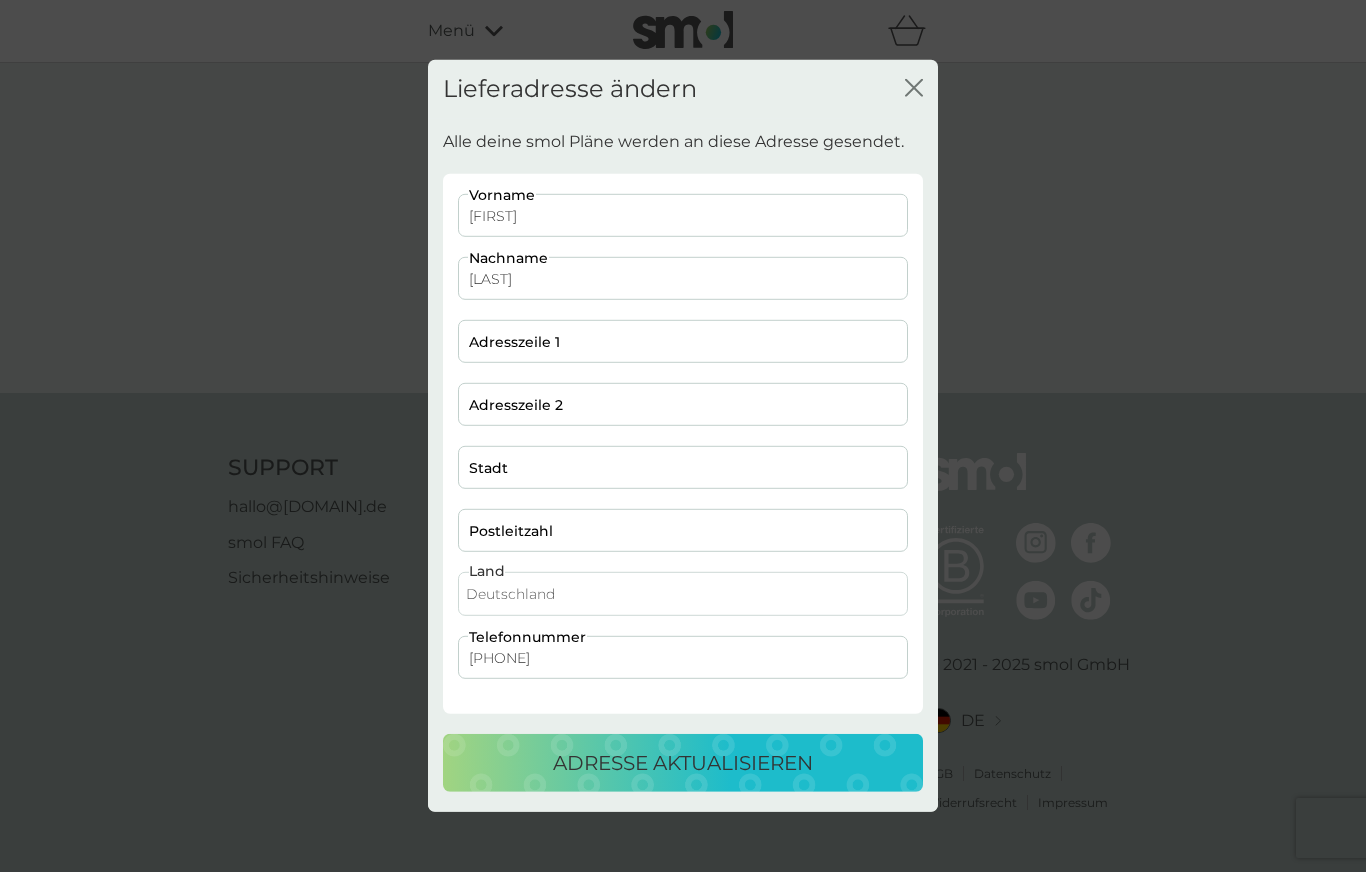 type on "[FIRST]" 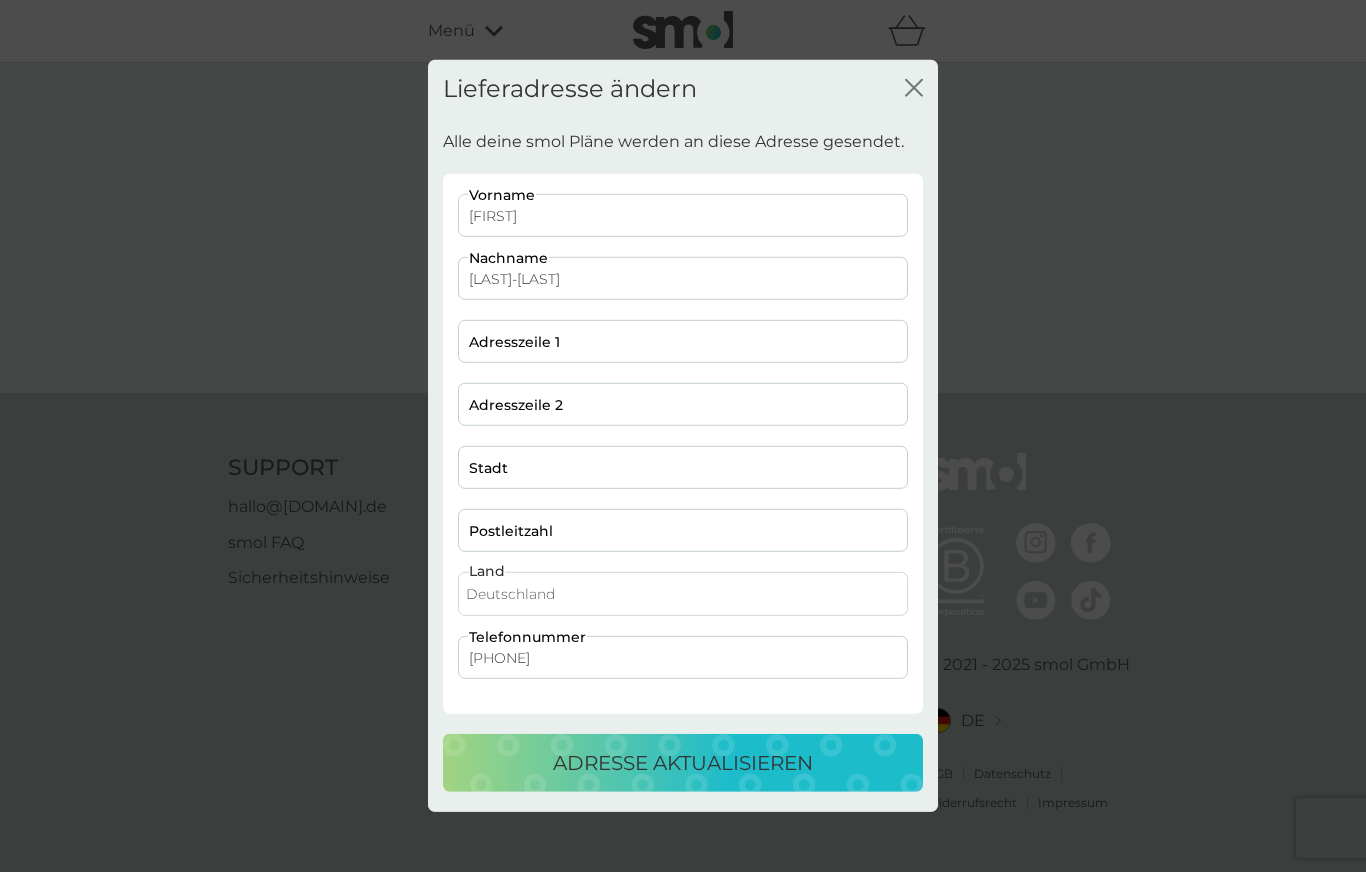click on "[LAST]-[LAST]" at bounding box center [683, 278] 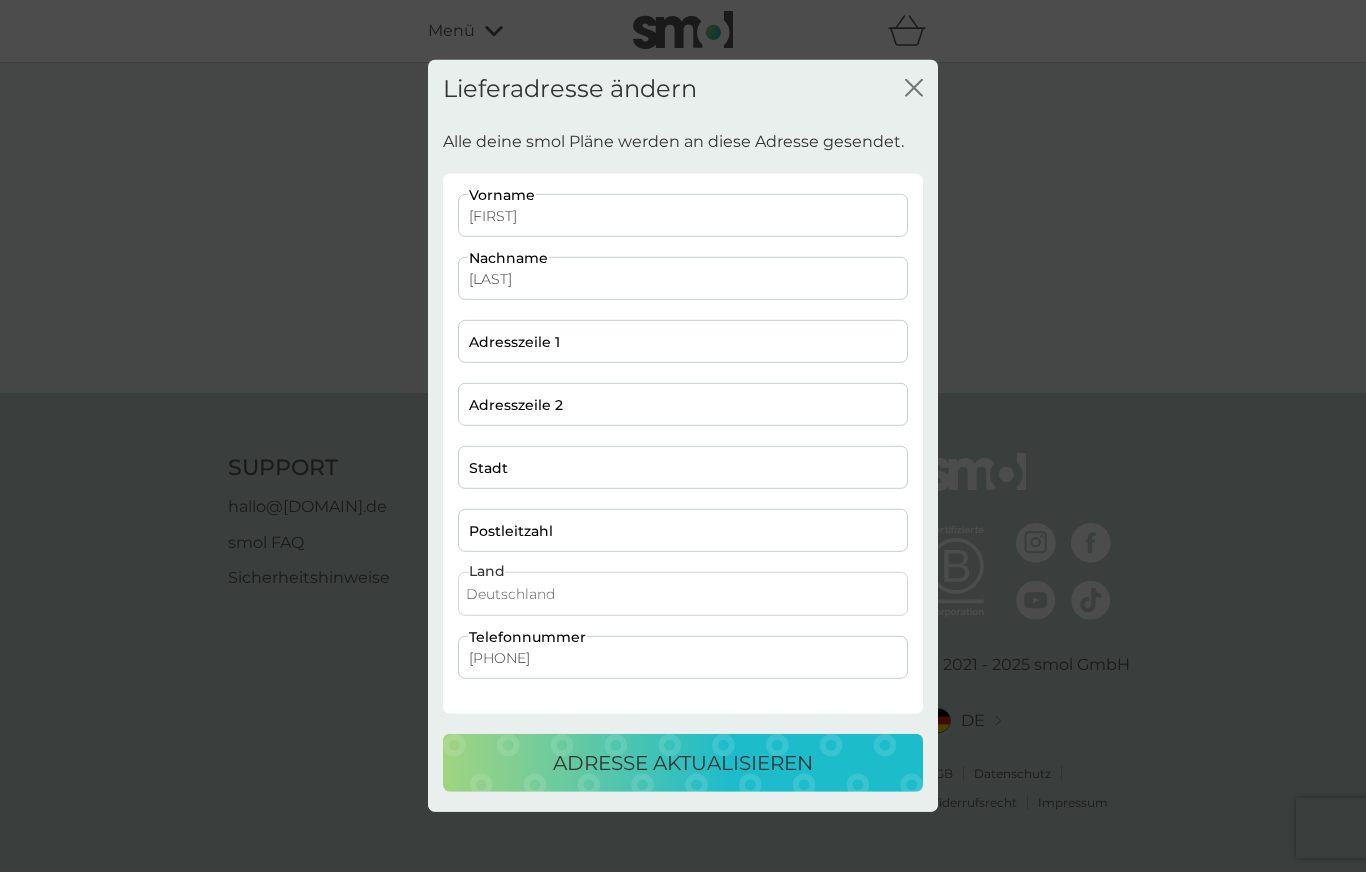 type on "[LAST]" 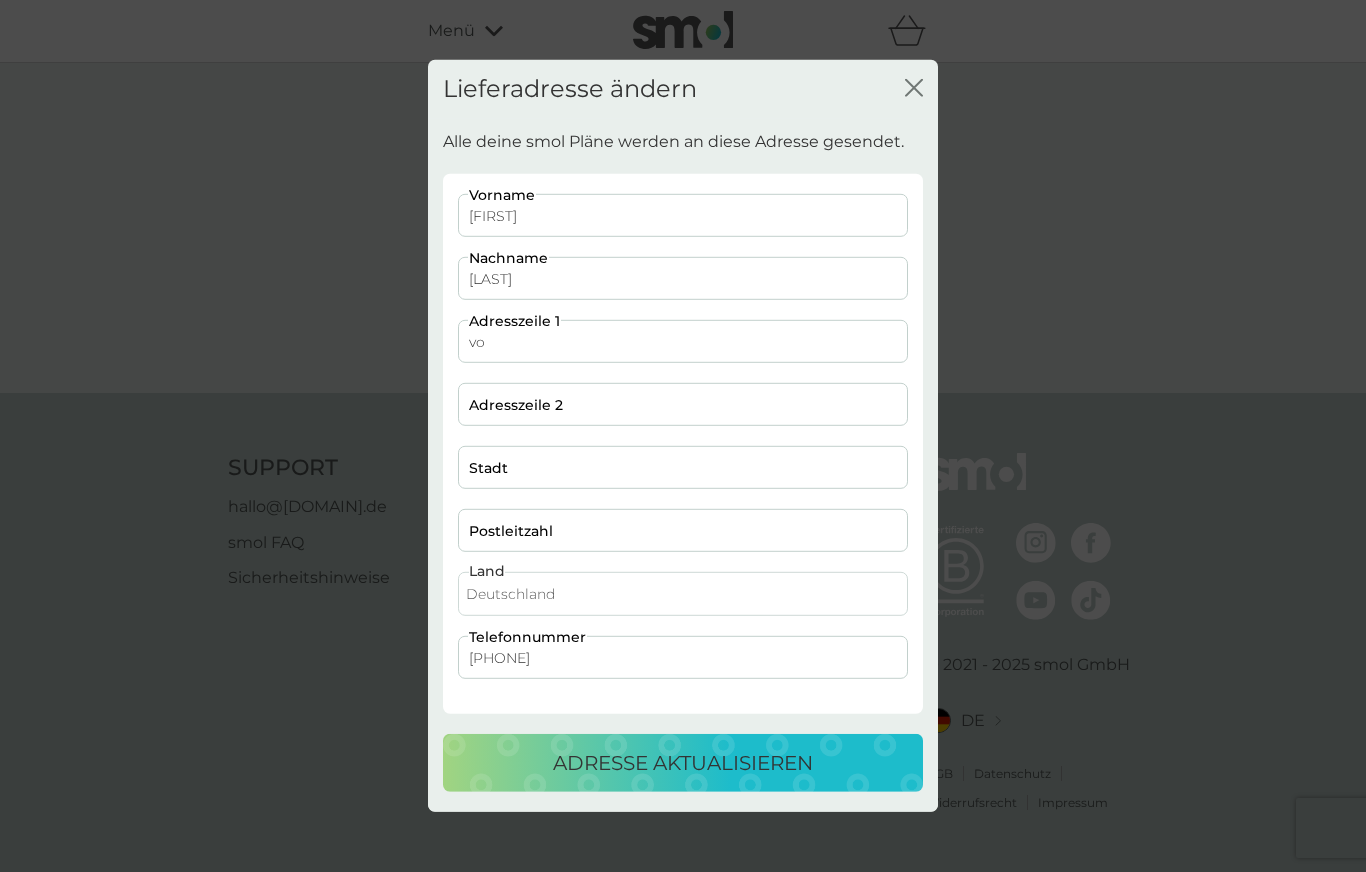 type on "v" 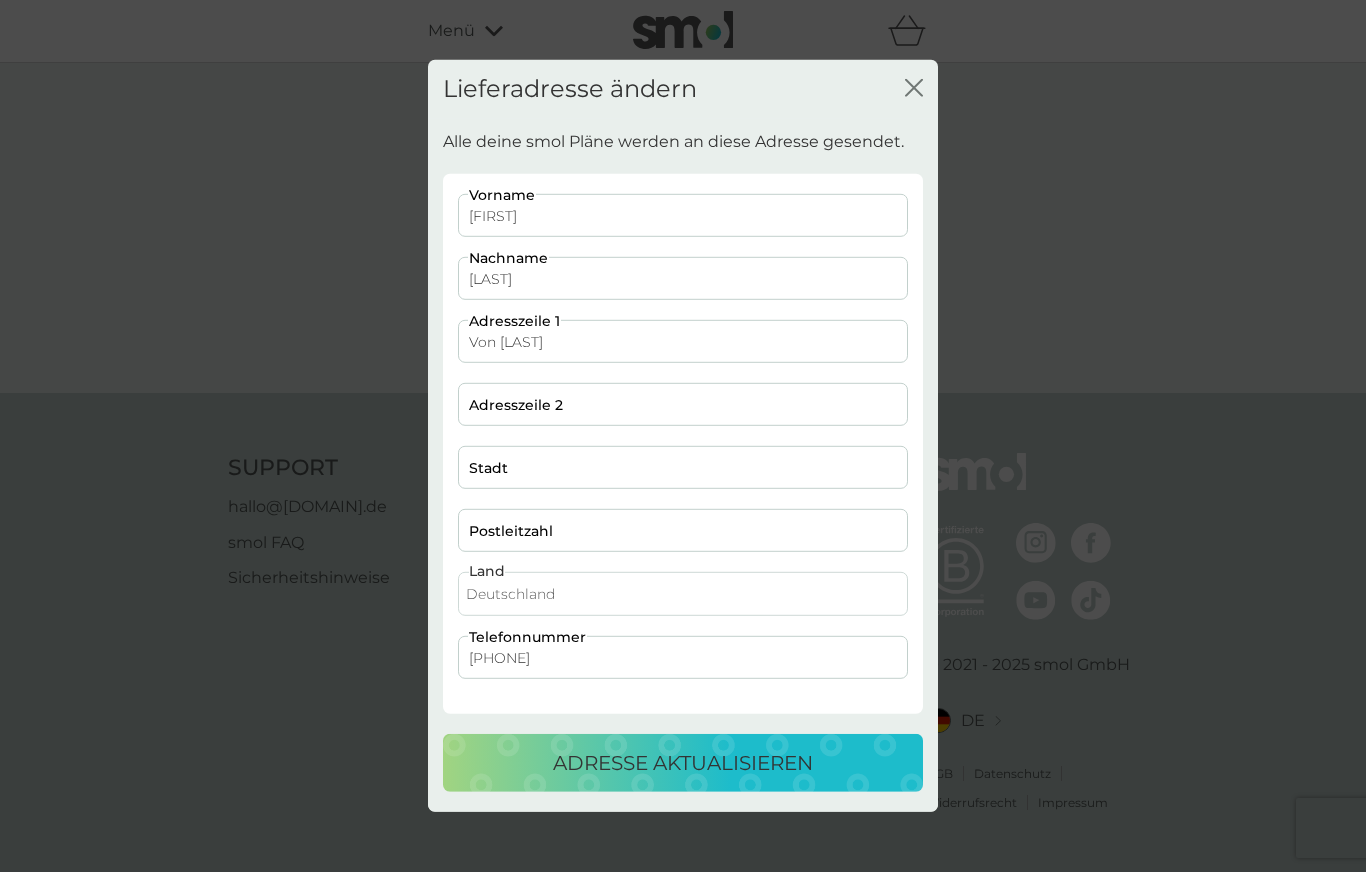 type on "Von [LAST] [LAST] 1" 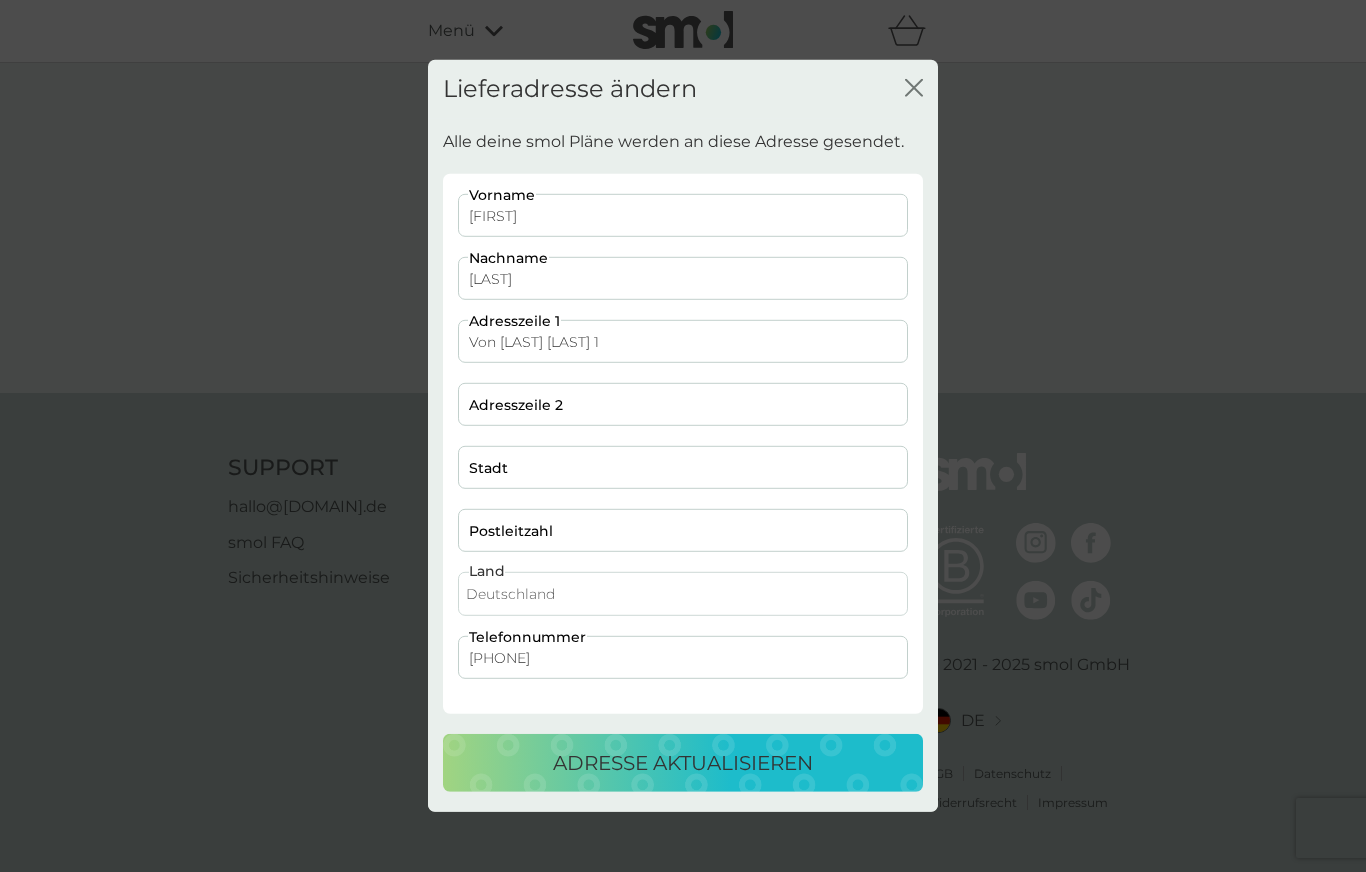 click on "Lieferadresse ändern Schließen Alle deine smol Pläne werden an diese Adresse gesendet. [FIRST] Vorname [LAST] Nachname Von [LAST] 1 Adresszeile 1 Adresszeile 2 [CITY] [POSTAL_CODE] Land Deutschland [PHONE] Telefonnummer Alabama Arizona Arkansas California Colorado Connecticut Delaware Florida Georgia Idaho Illinois Indiana Iowa Kansas Kentucky Louisiana Maine Maryland Massachusetts Michigan Minnesota Mississippi Missouri Montana Nebraska Nevada New Hampshire New Jersey New Mexico New York North Carolina North Dakota Ohio Oklahoma Oregon Pennsylvania Rhode Island South Carolina South Dakota Tennessee Texas Utah Vermont Virginia Washington West Virginia Wisconsin Wyoming Adresse aktualisieren" at bounding box center (683, 436) 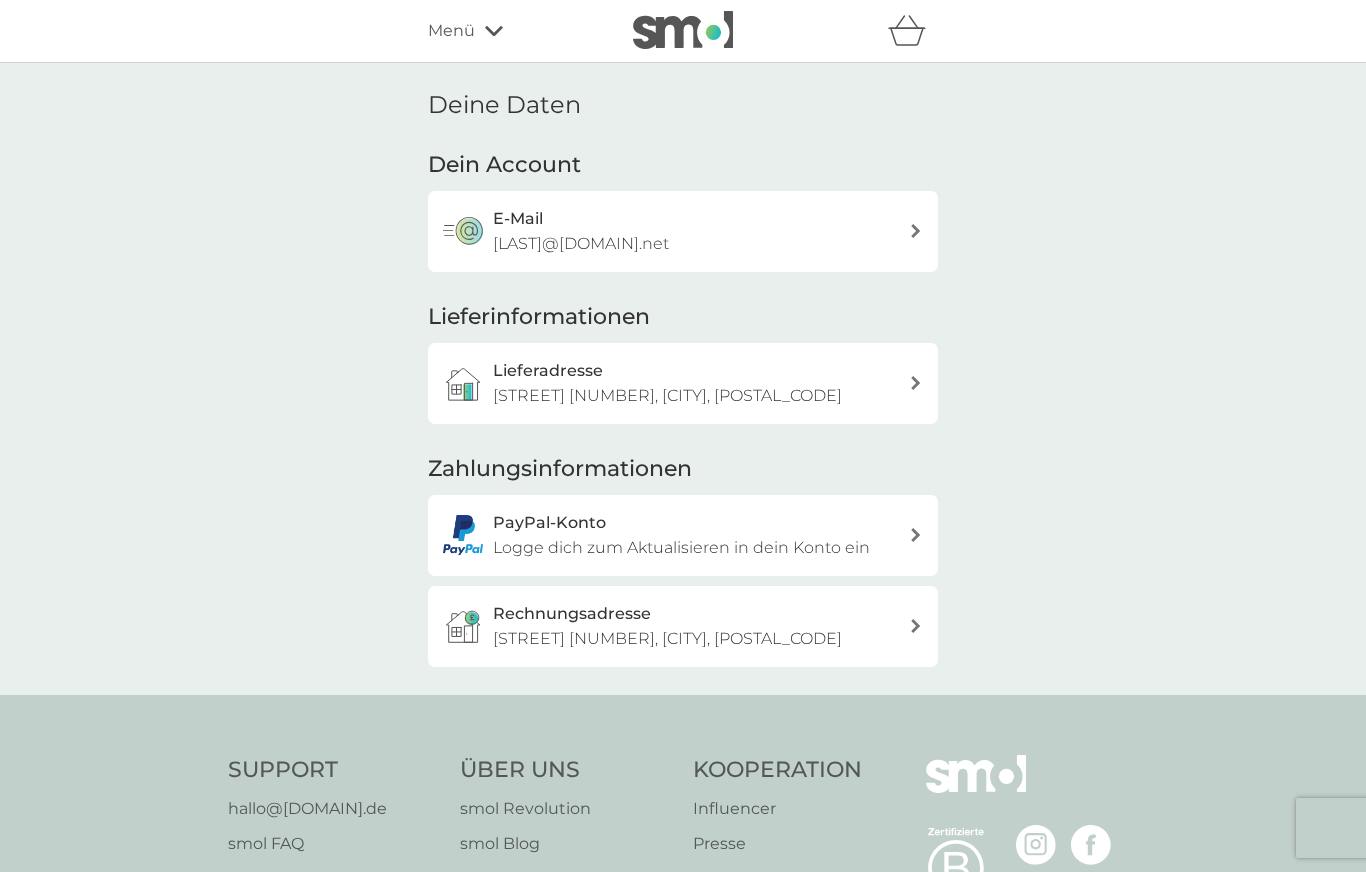 click 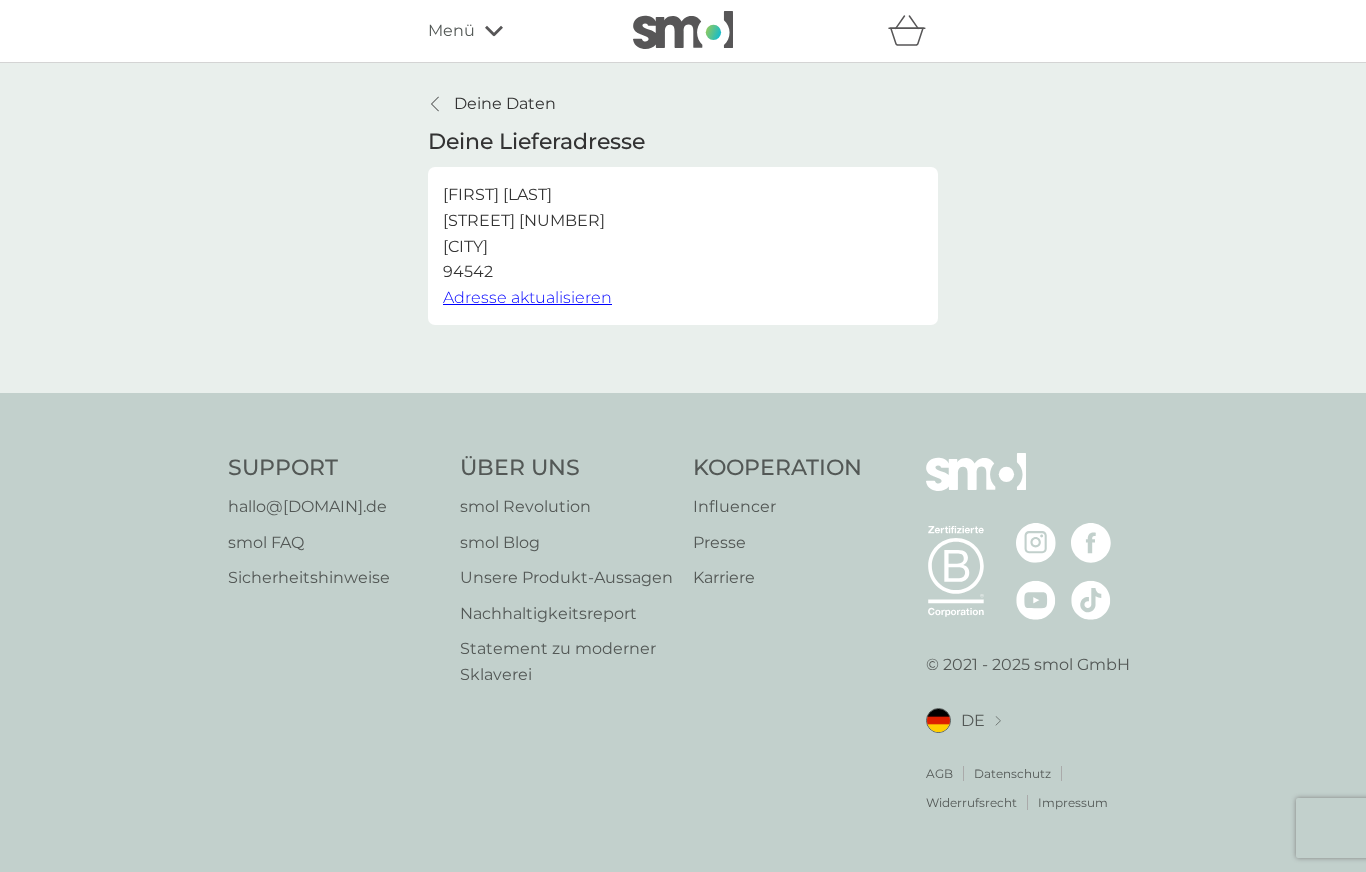 click on "Adresse aktualisieren" at bounding box center [527, 297] 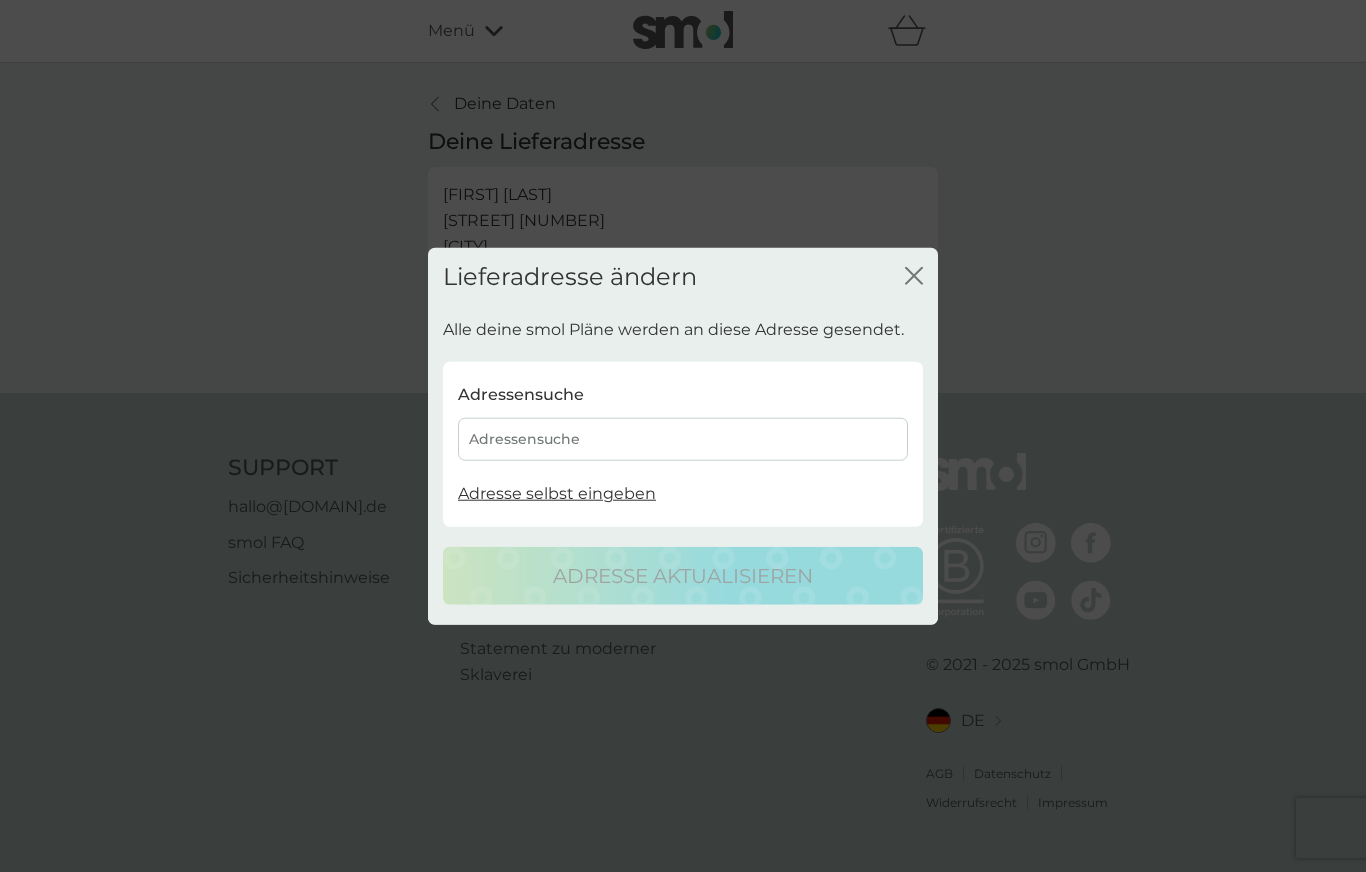 click on "Adresse selbst eingeben" at bounding box center [557, 493] 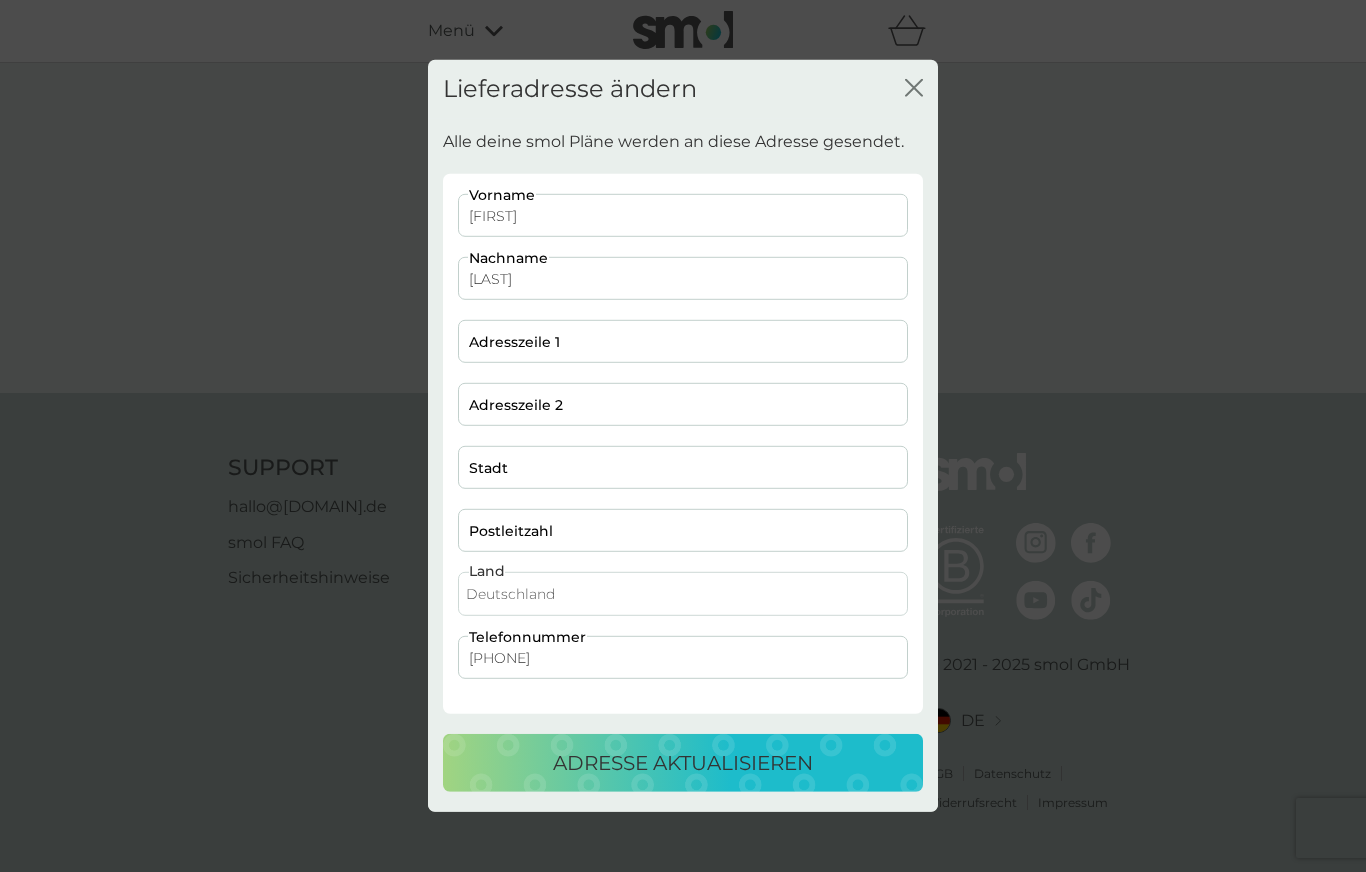 click on "[FIRST]" at bounding box center [683, 215] 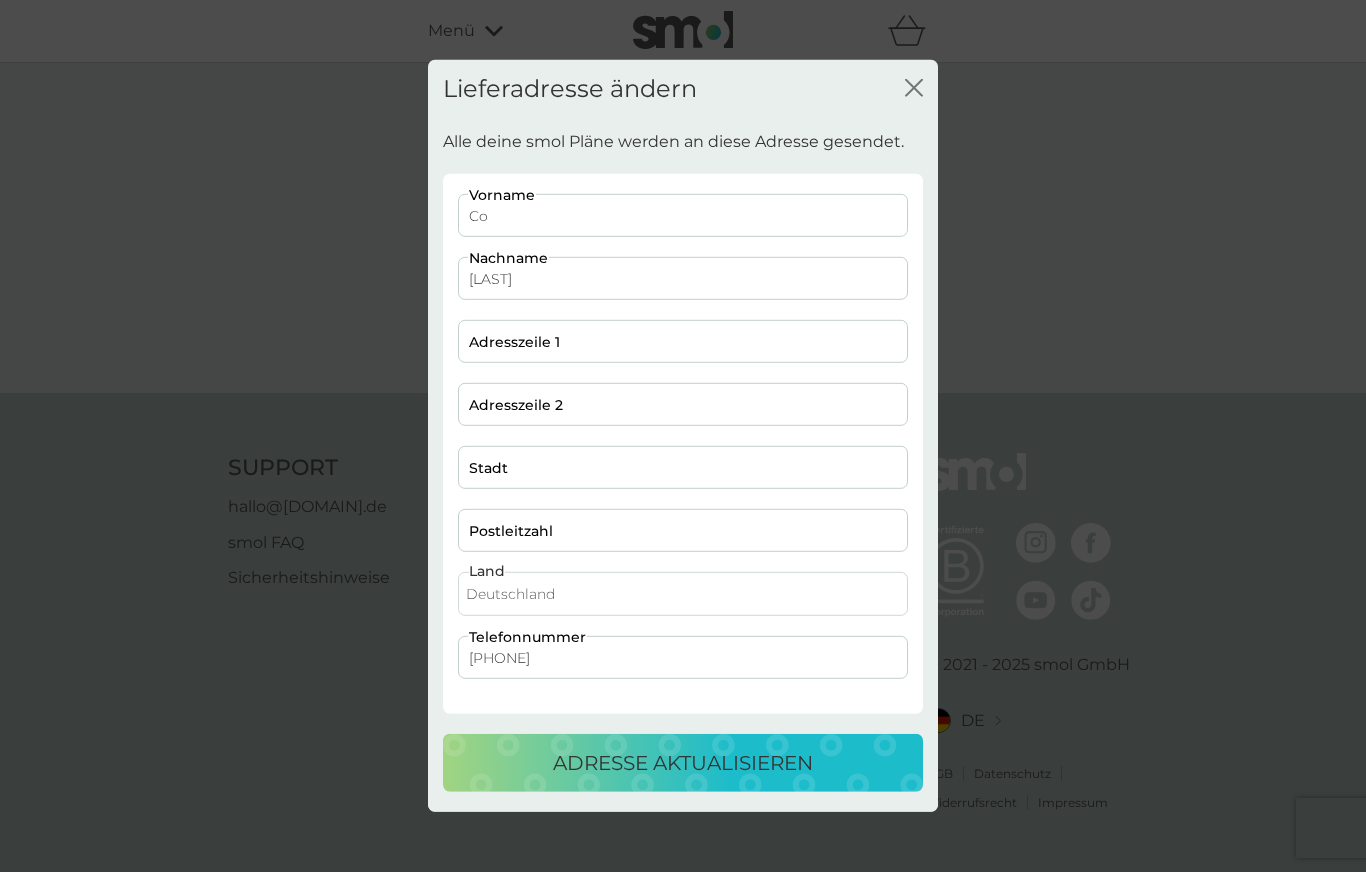 type on "C" 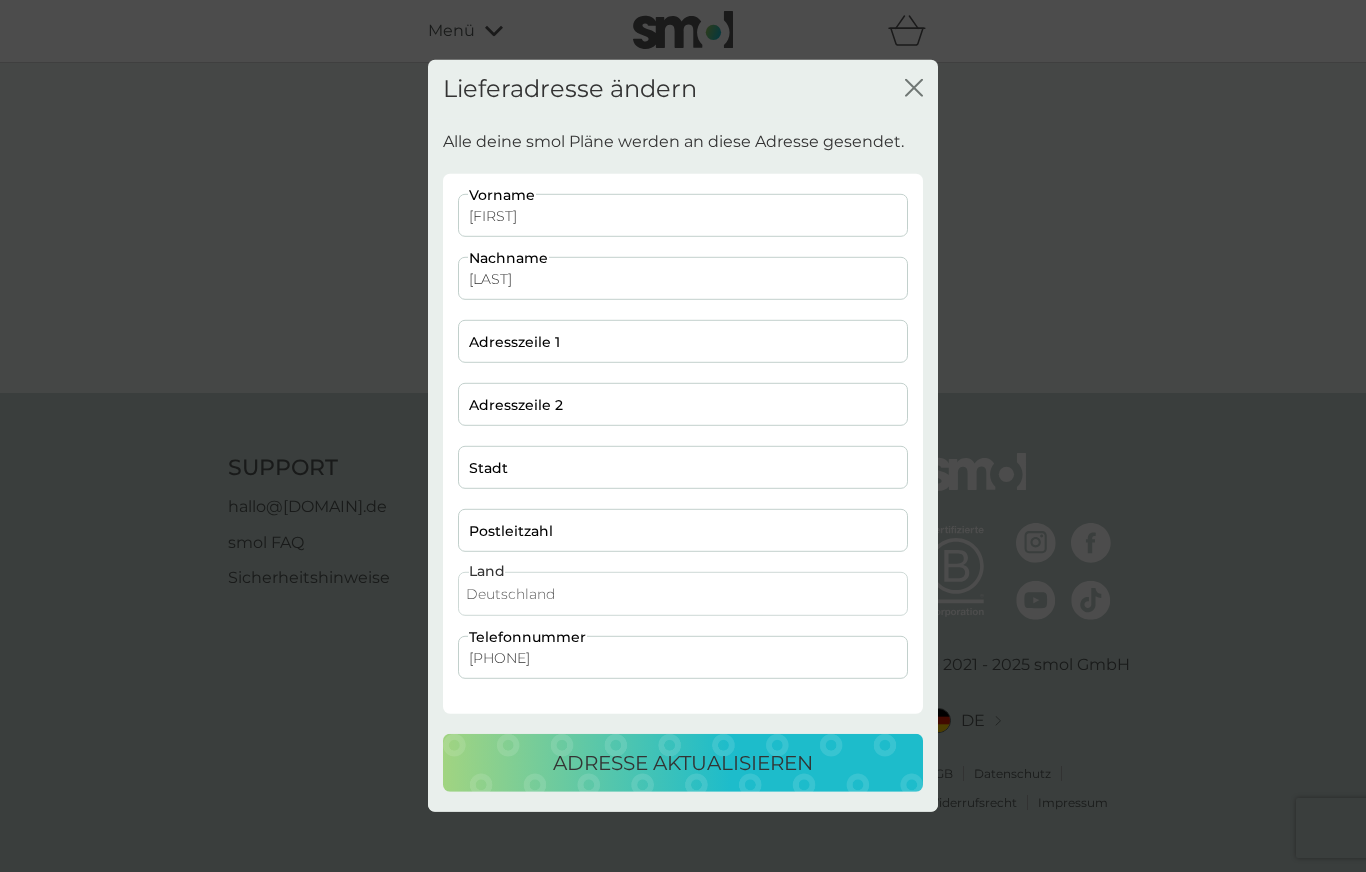 type on "[FIRST]" 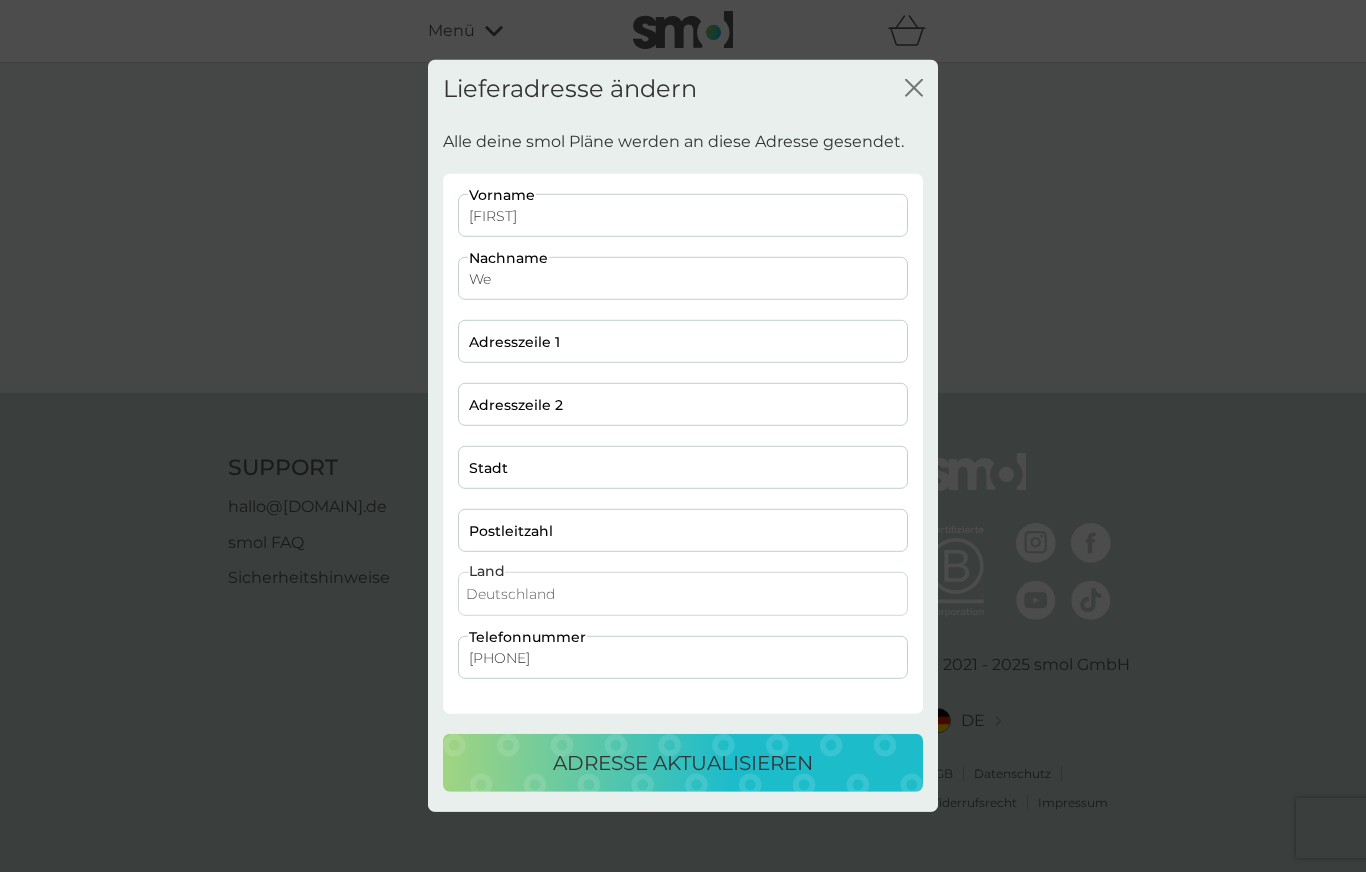 type on "W" 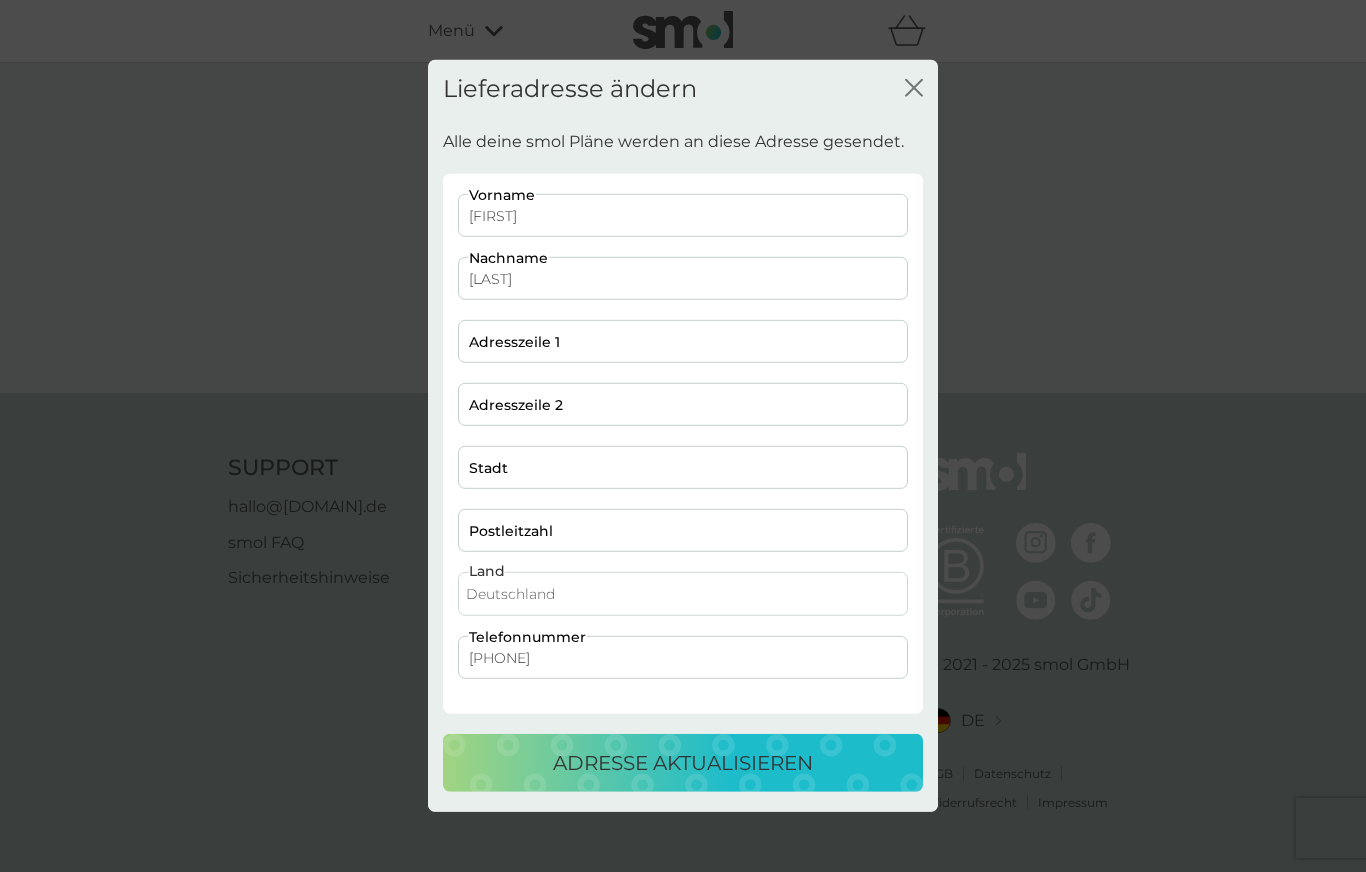 type on "[LAST]" 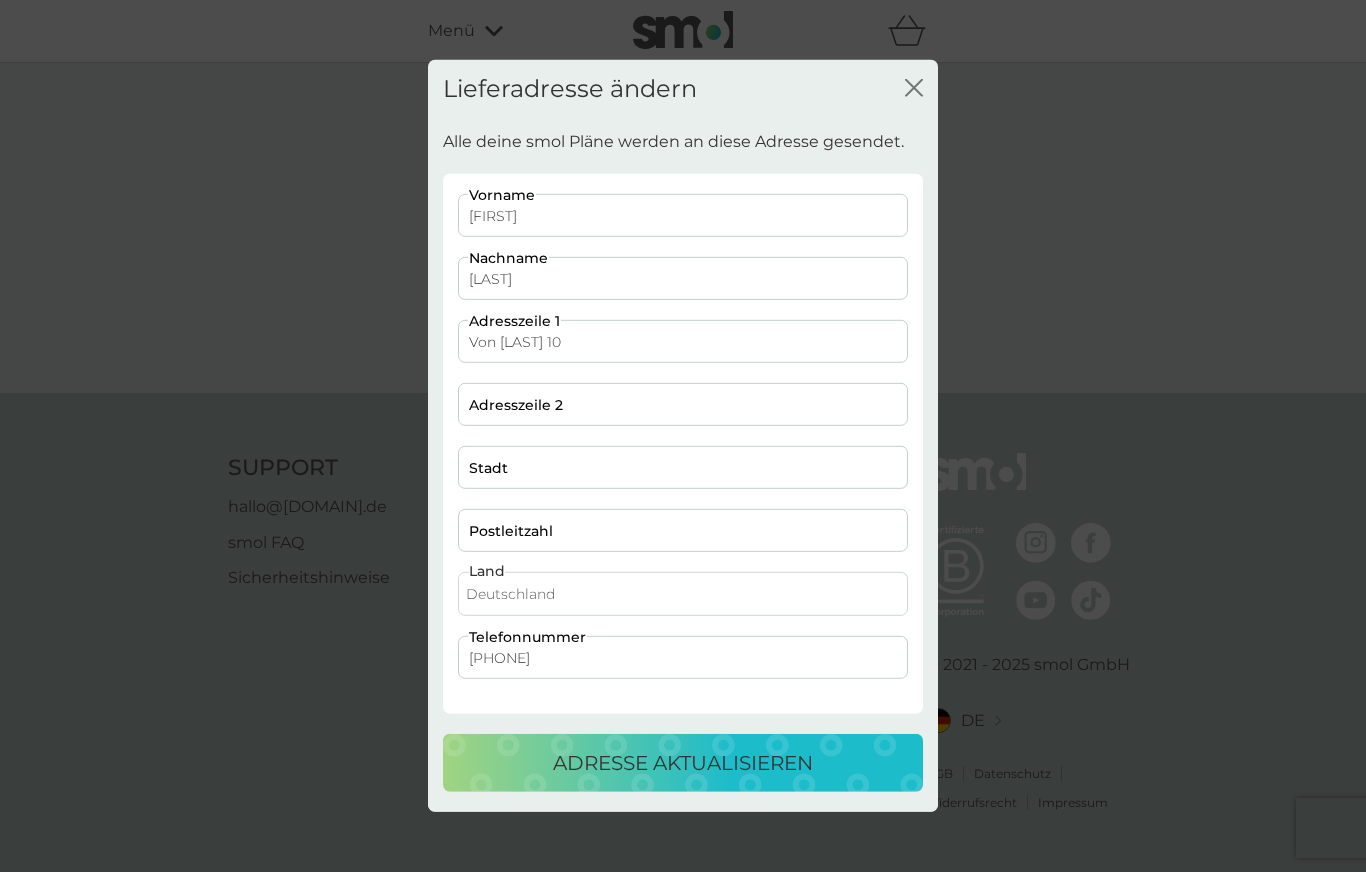 type on "Von [LAST] 10" 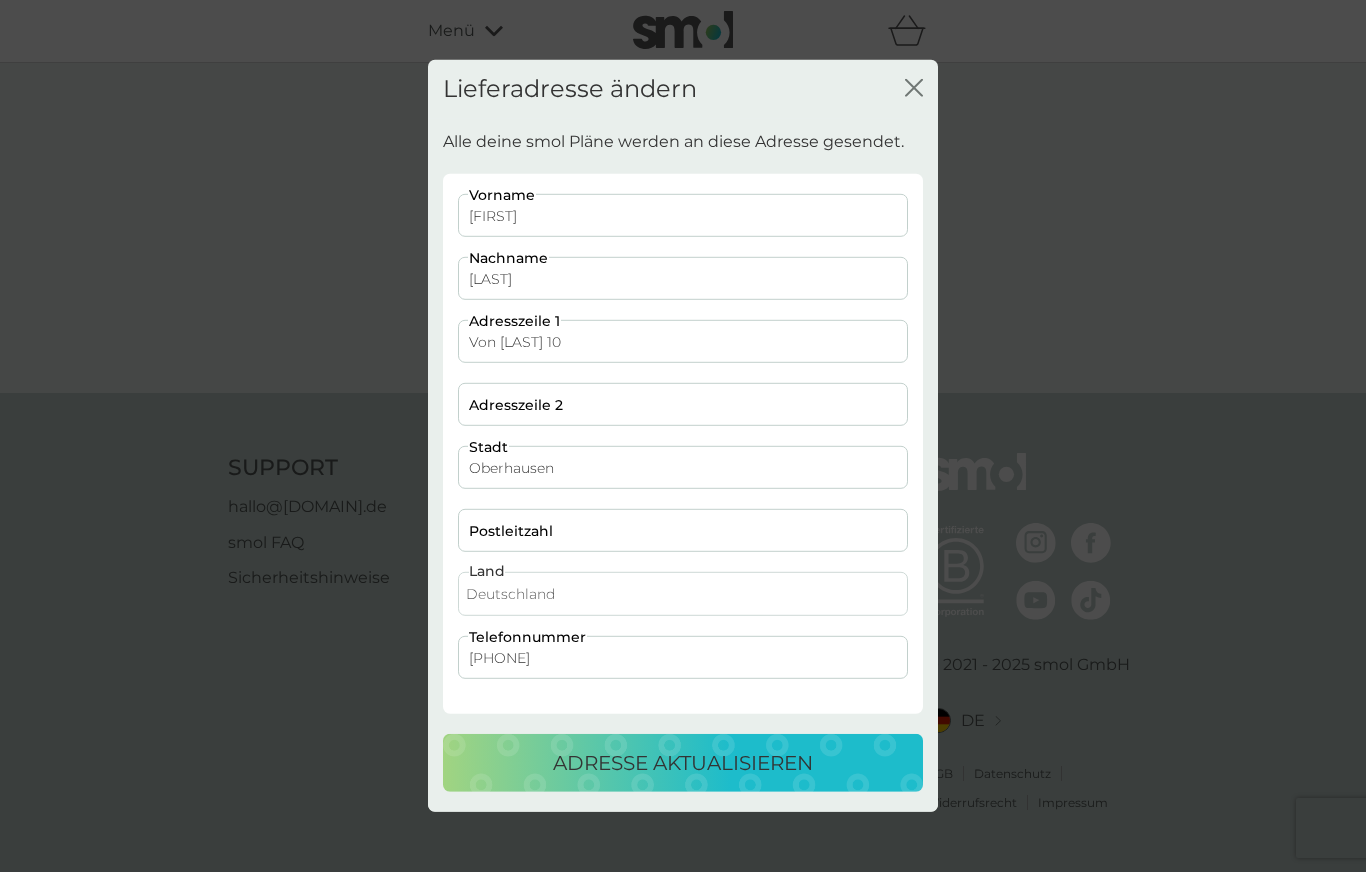 type on "Oberhausen" 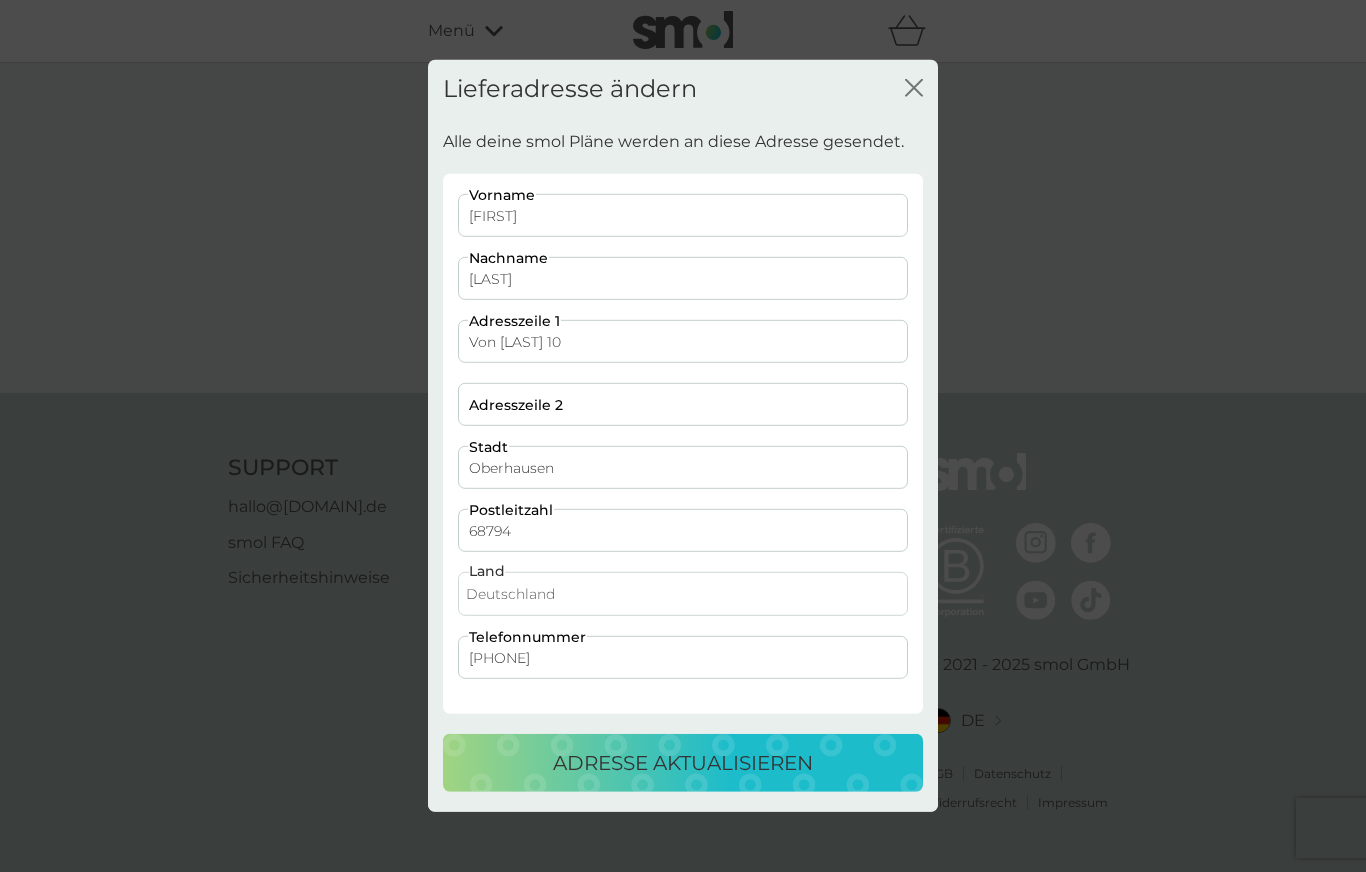 type on "68794" 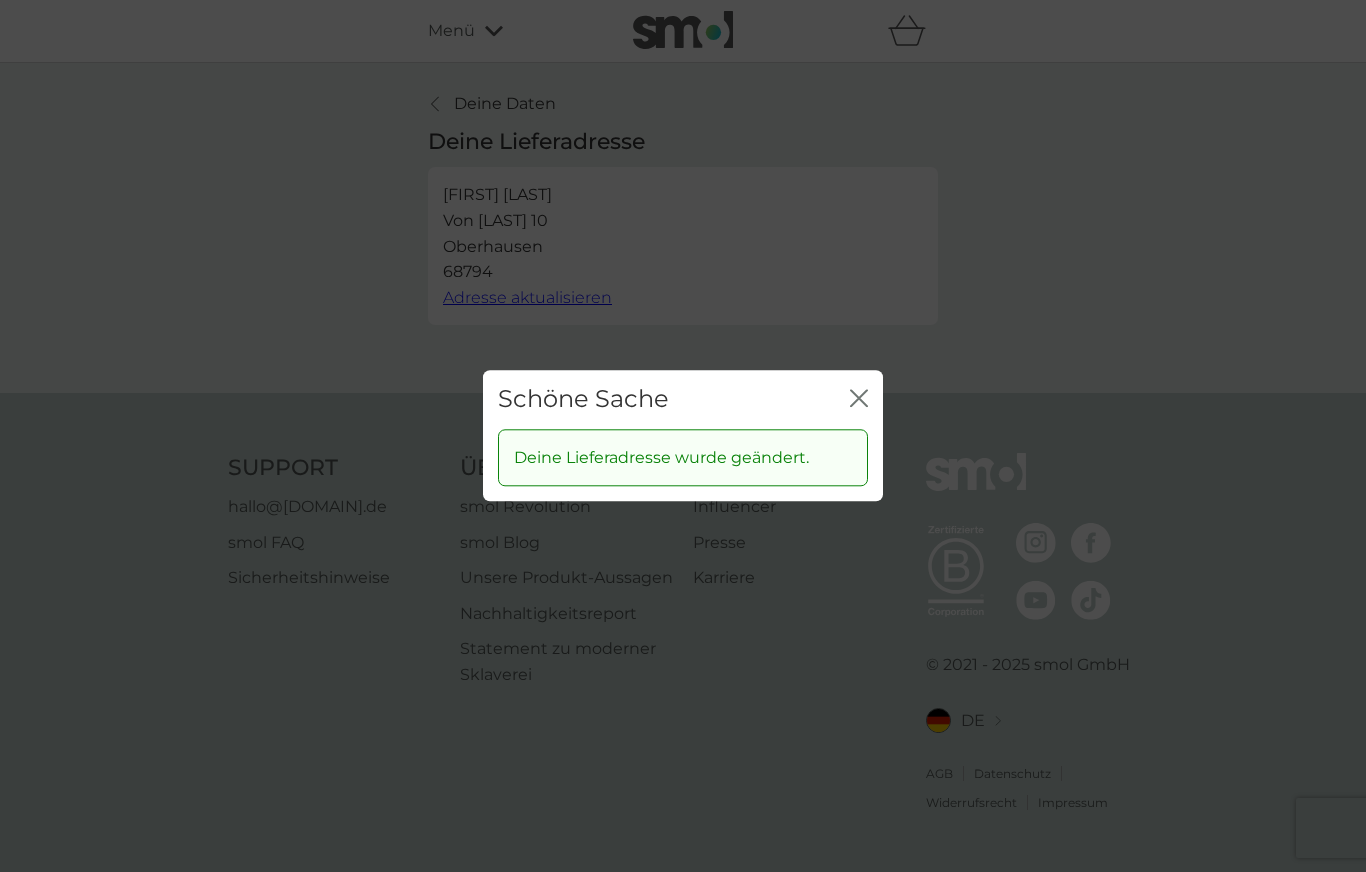 click on "Schließen" 